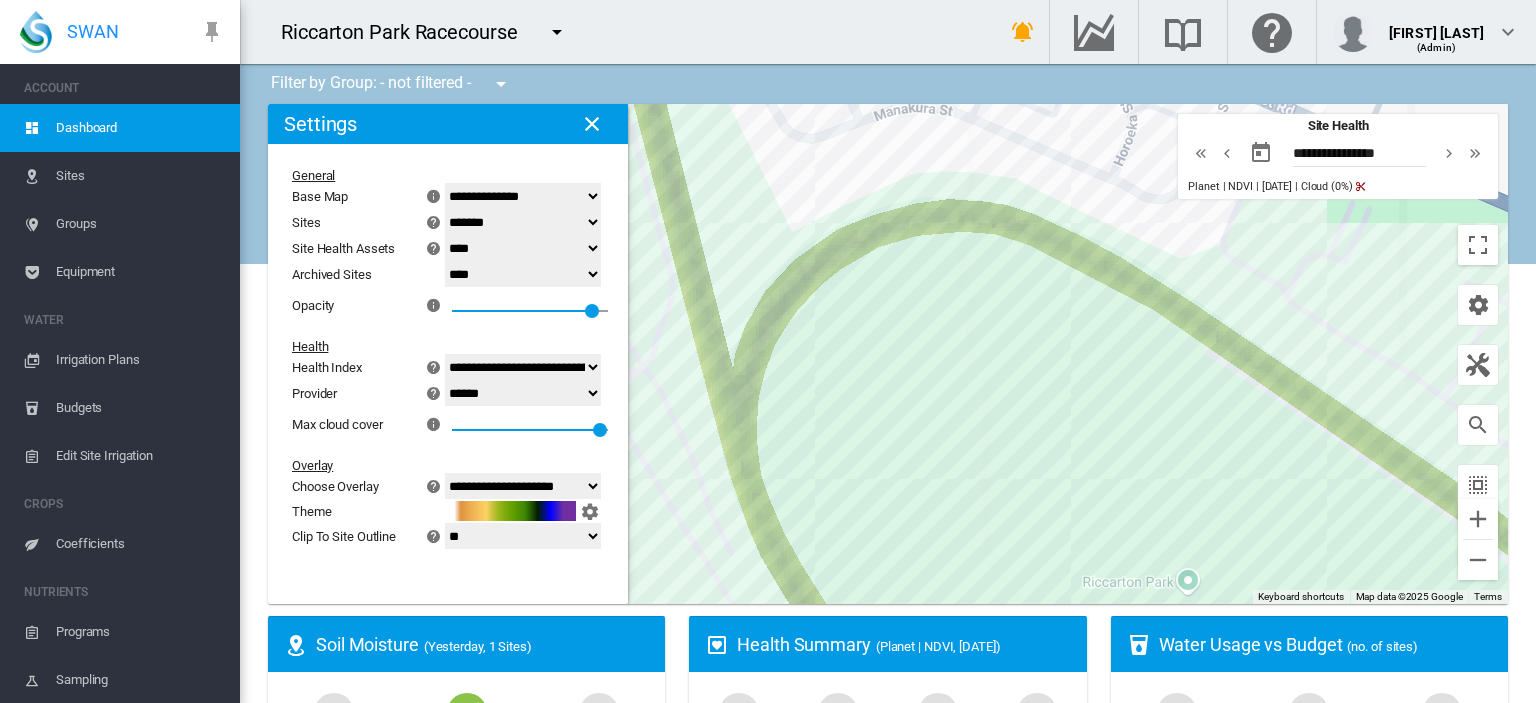 select on "**********" 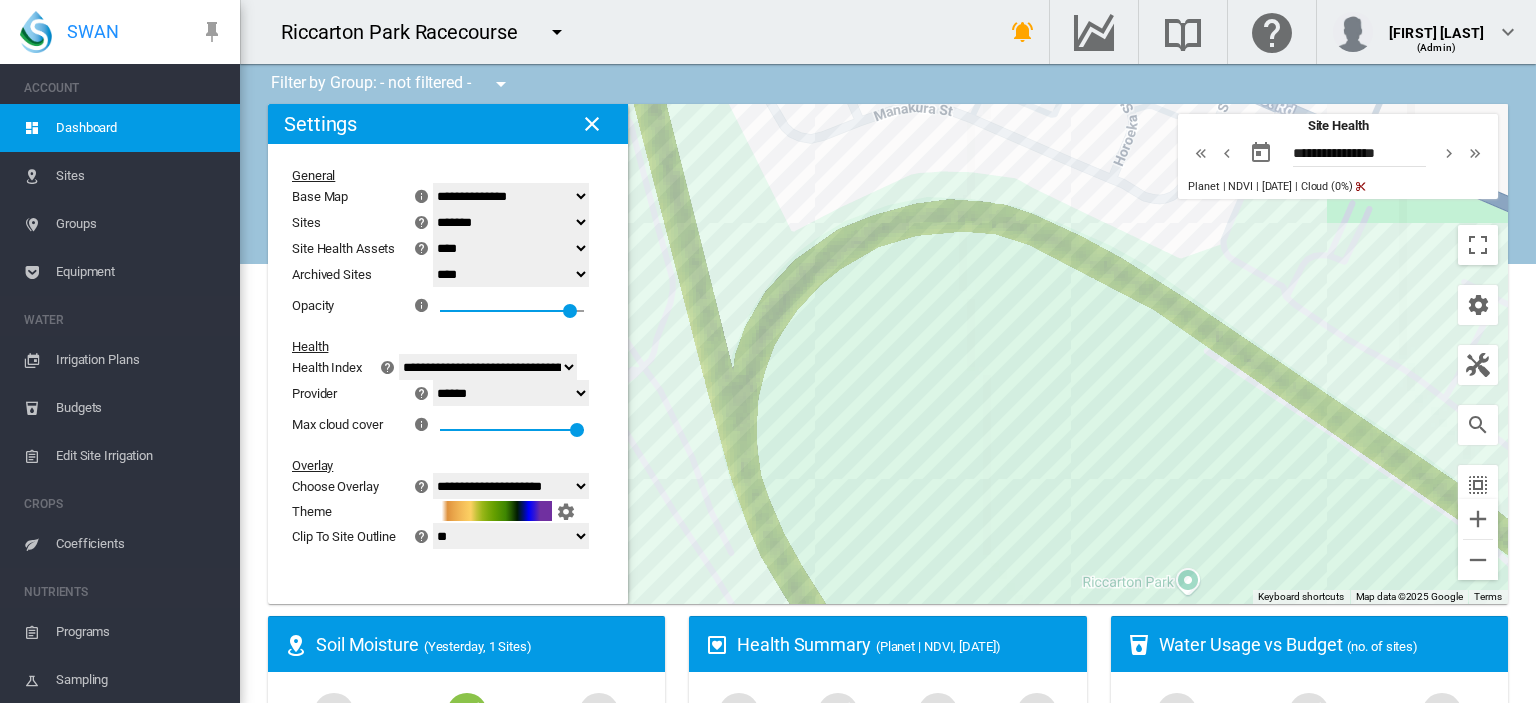 scroll, scrollTop: 0, scrollLeft: 0, axis: both 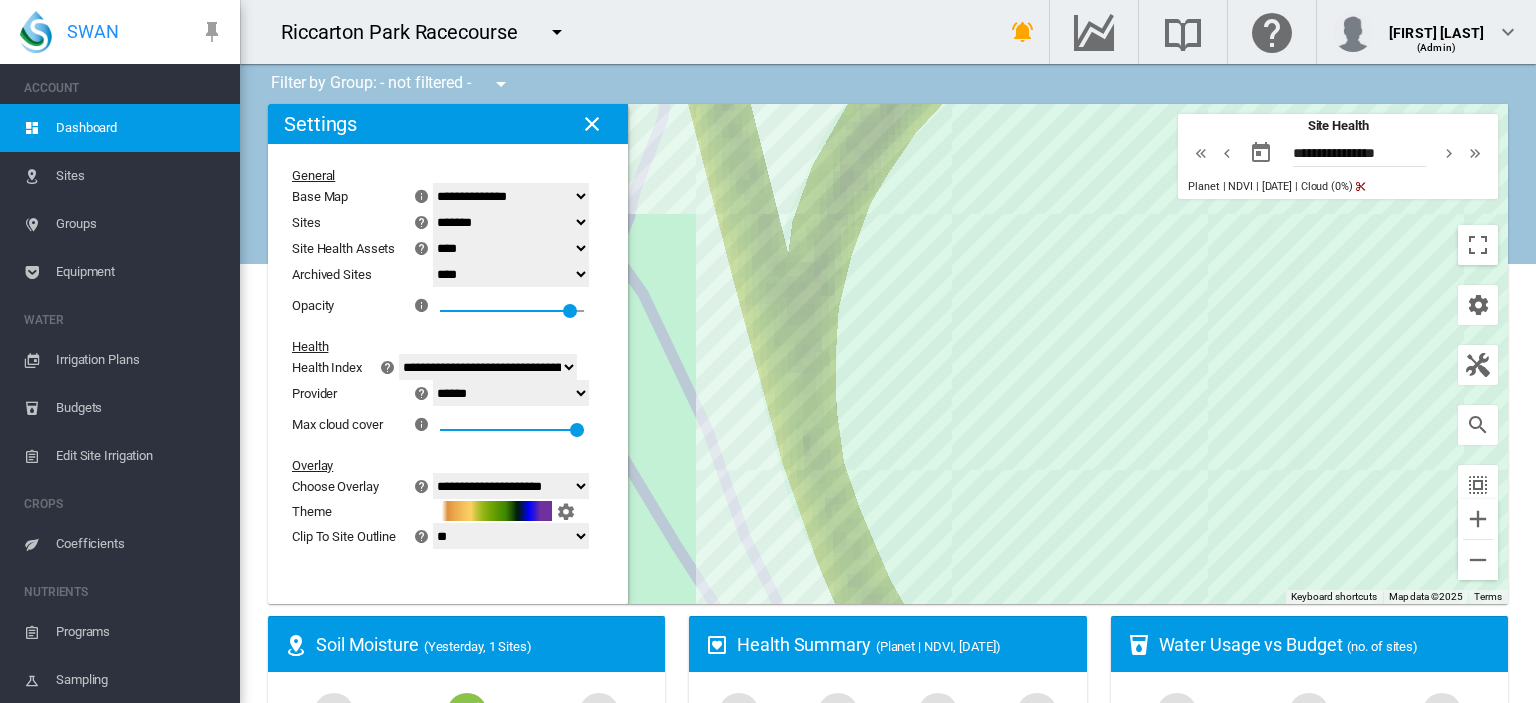 drag, startPoint x: 834, startPoint y: 355, endPoint x: 1008, endPoint y: 224, distance: 217.80037 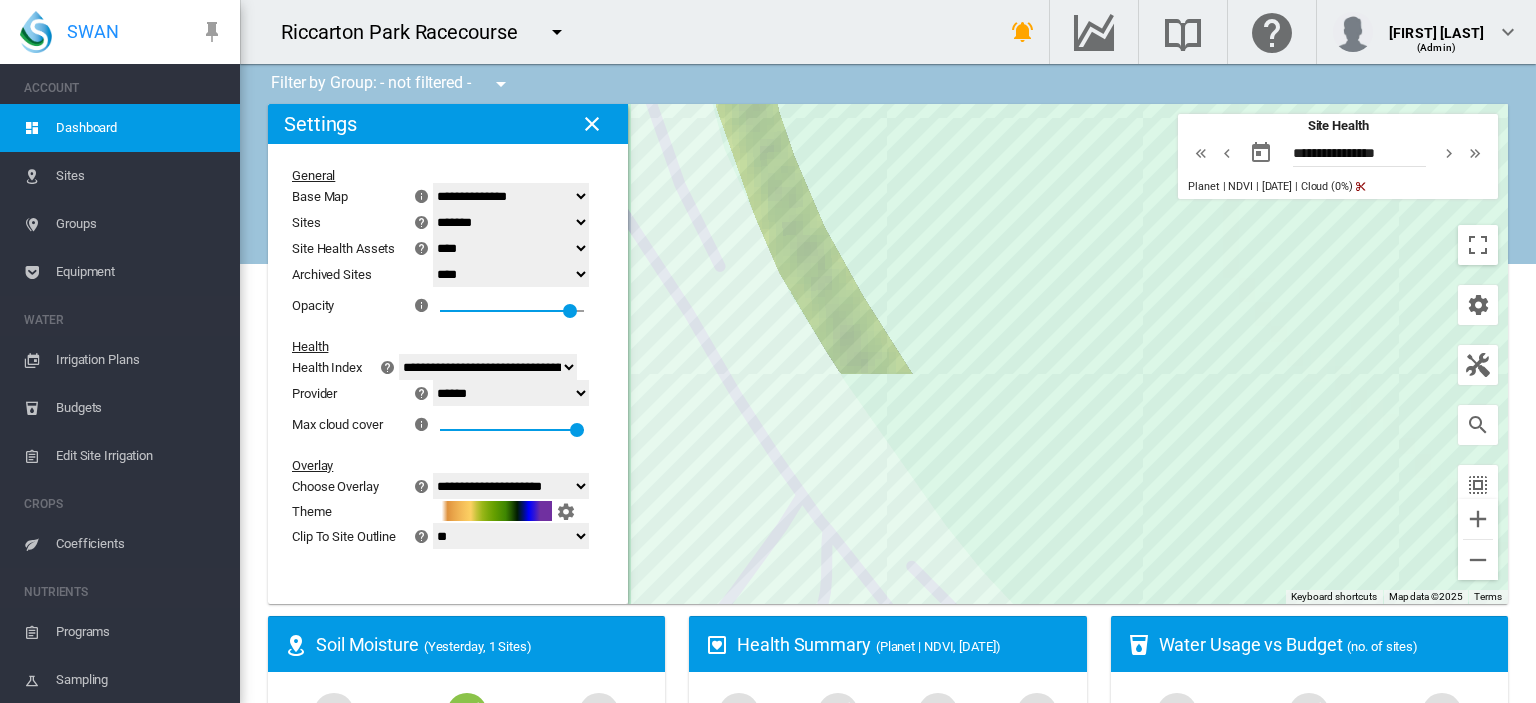 drag, startPoint x: 1004, startPoint y: 539, endPoint x: 938, endPoint y: 182, distance: 363.0496 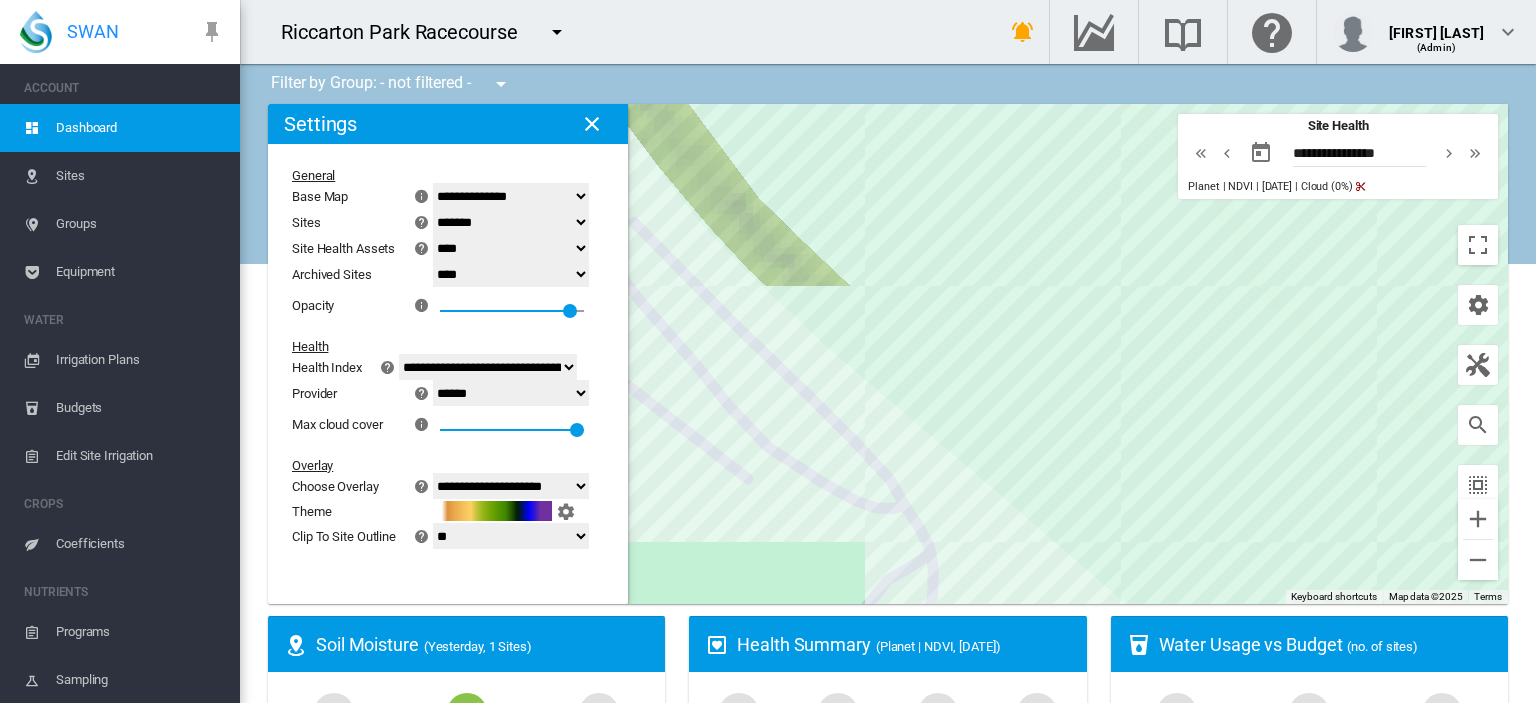 drag, startPoint x: 1190, startPoint y: 545, endPoint x: 908, endPoint y: 195, distance: 449.4708 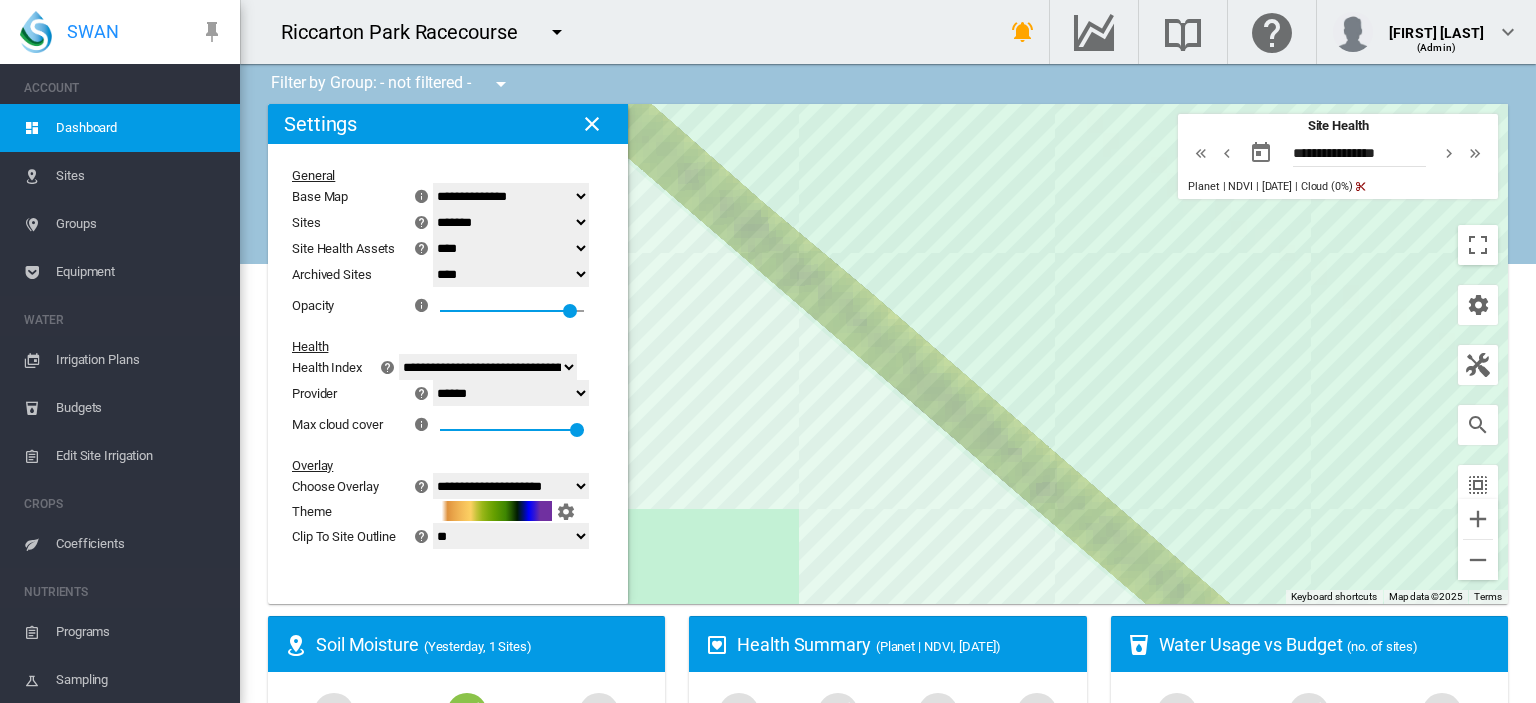 drag, startPoint x: 1253, startPoint y: 506, endPoint x: 933, endPoint y: 222, distance: 427.85043 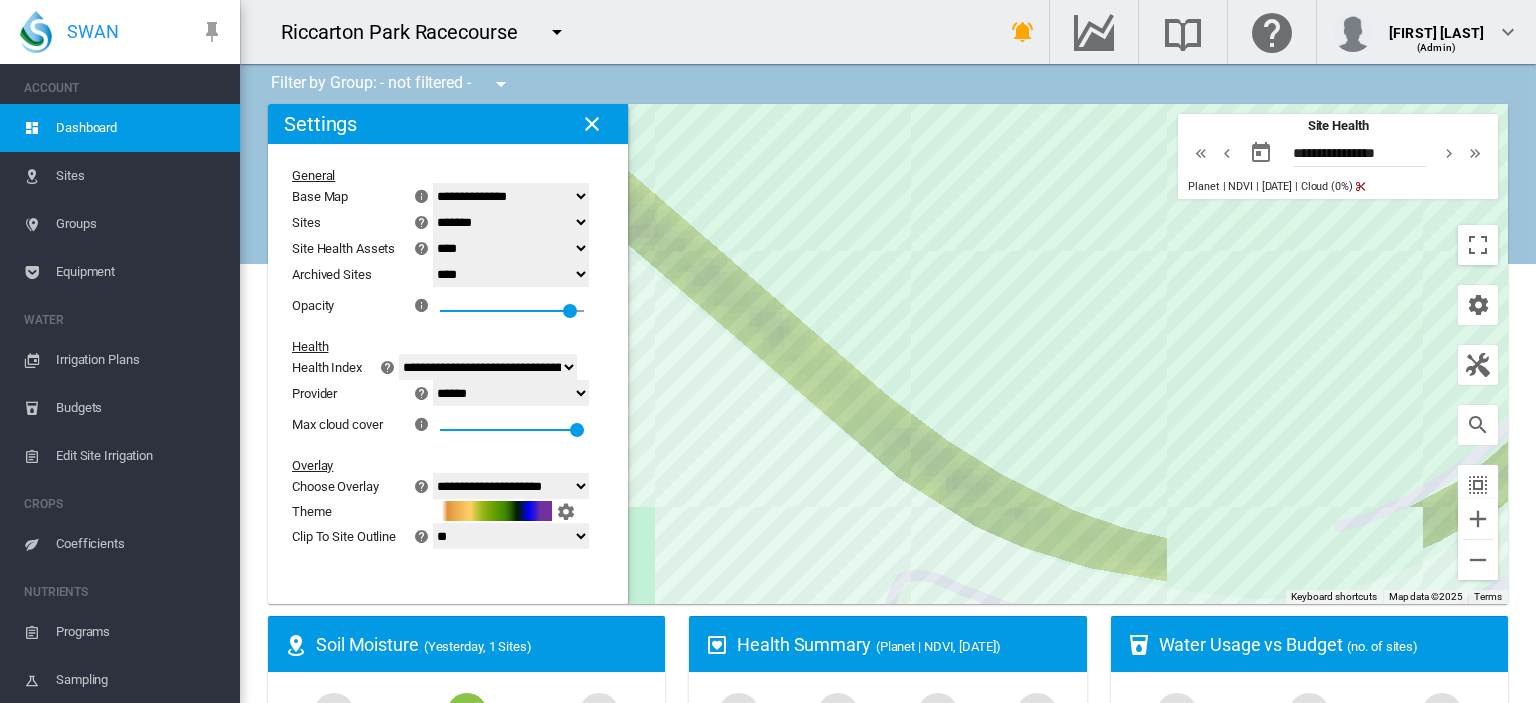 drag, startPoint x: 1252, startPoint y: 459, endPoint x: 851, endPoint y: 199, distance: 477.91318 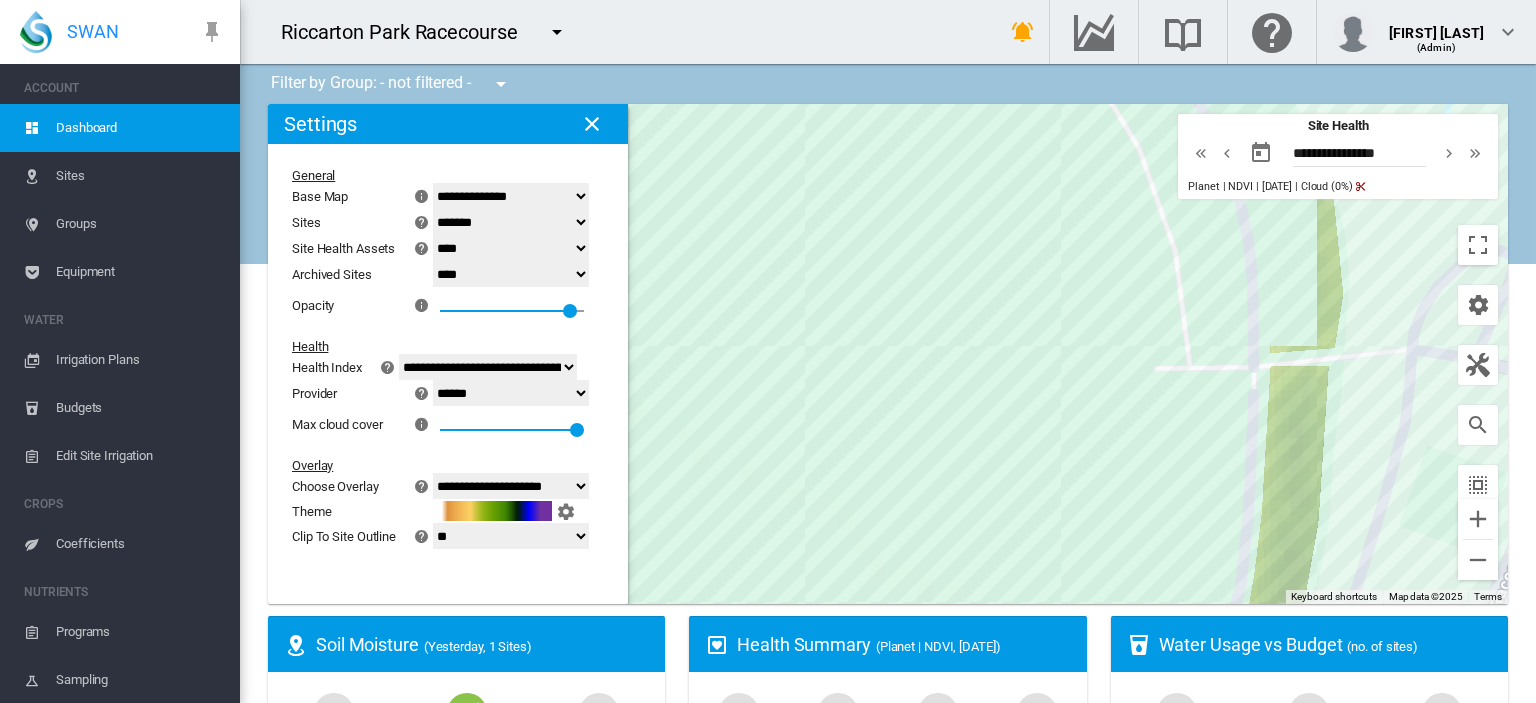 drag, startPoint x: 1268, startPoint y: 391, endPoint x: 904, endPoint y: 741, distance: 504.97128 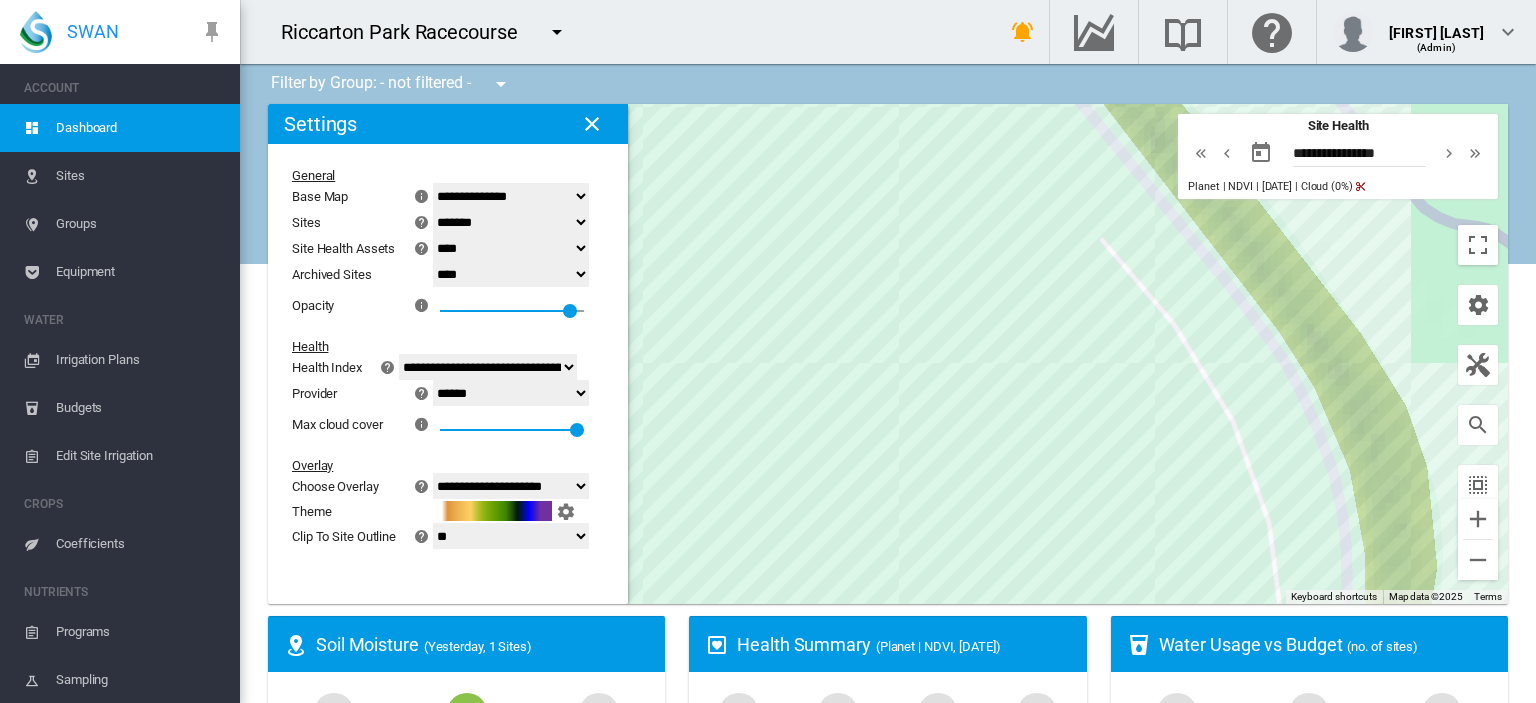 drag, startPoint x: 898, startPoint y: 237, endPoint x: 996, endPoint y: 523, distance: 302.32434 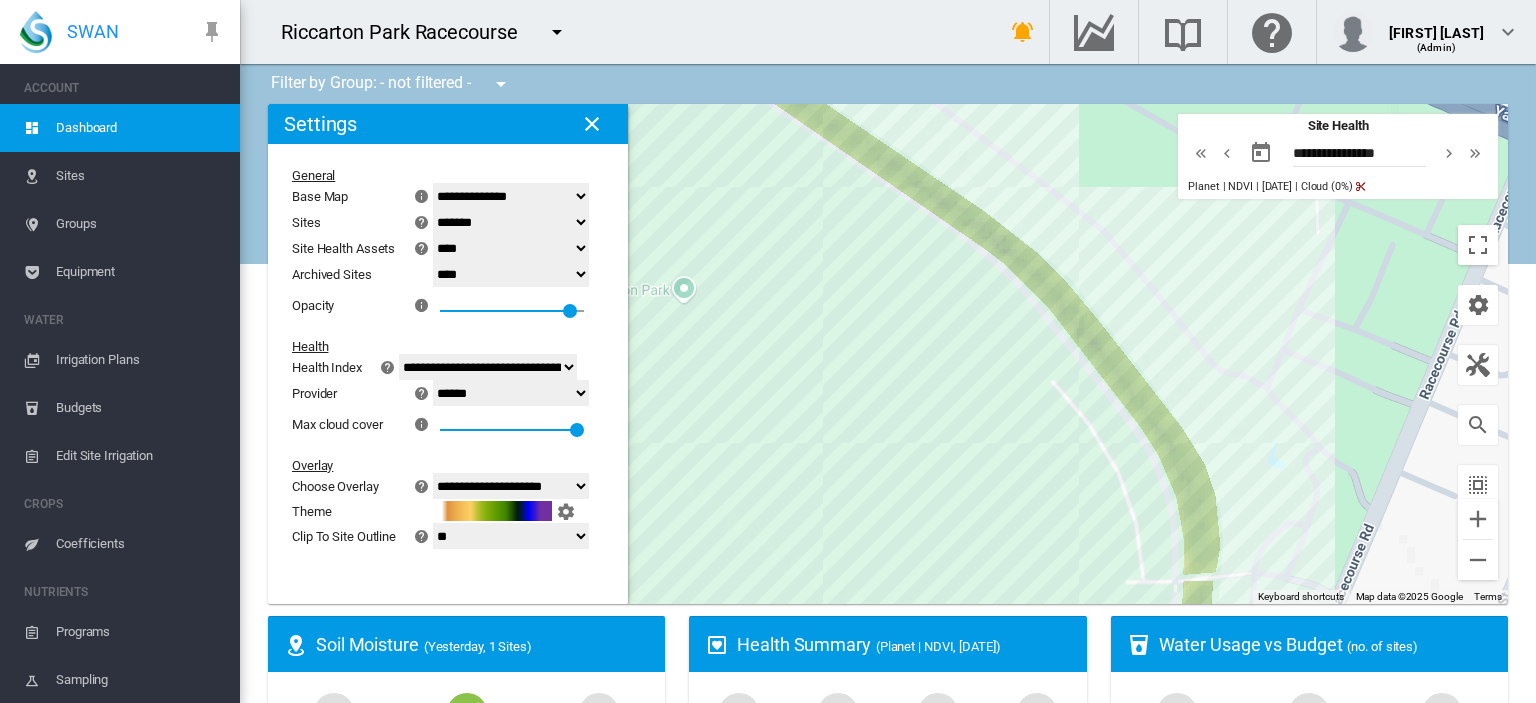 click on "**********" 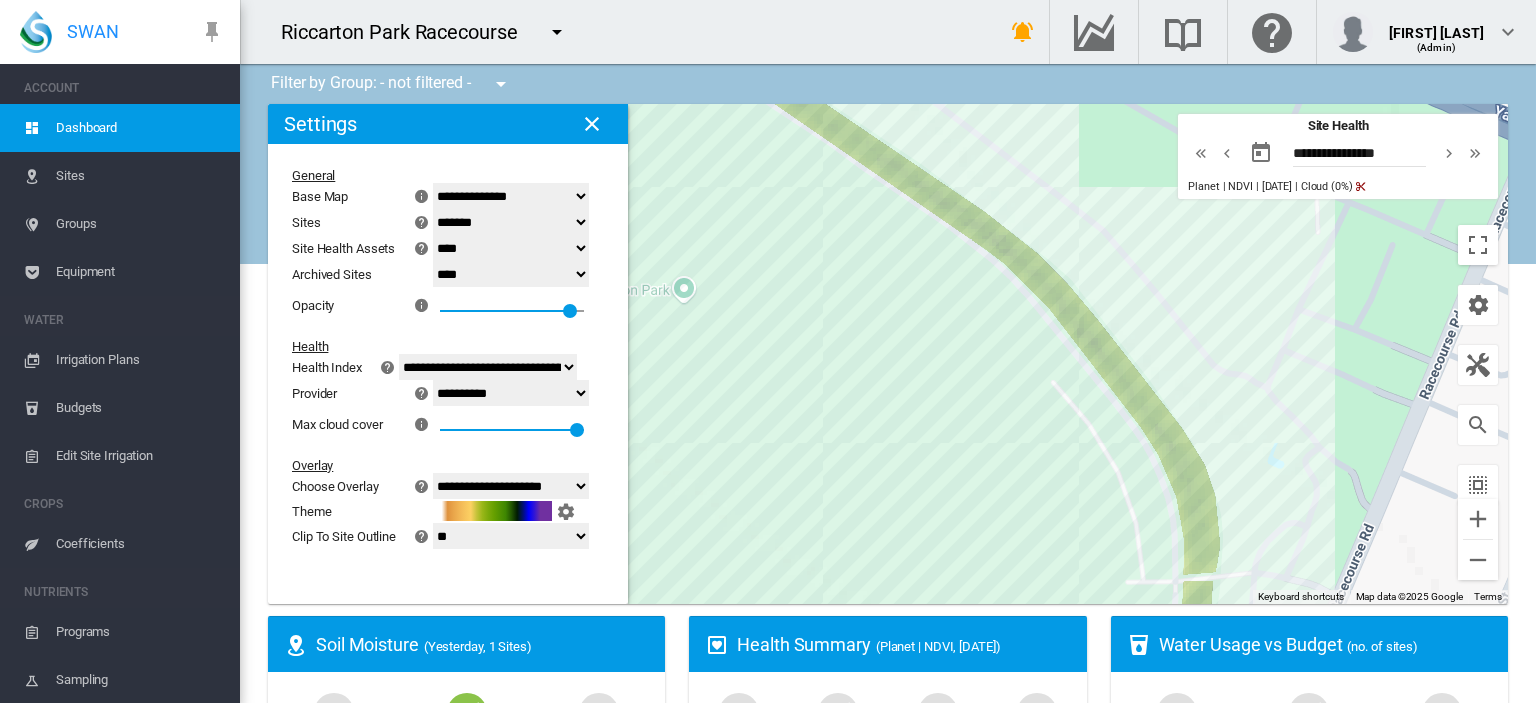 click on "**********" 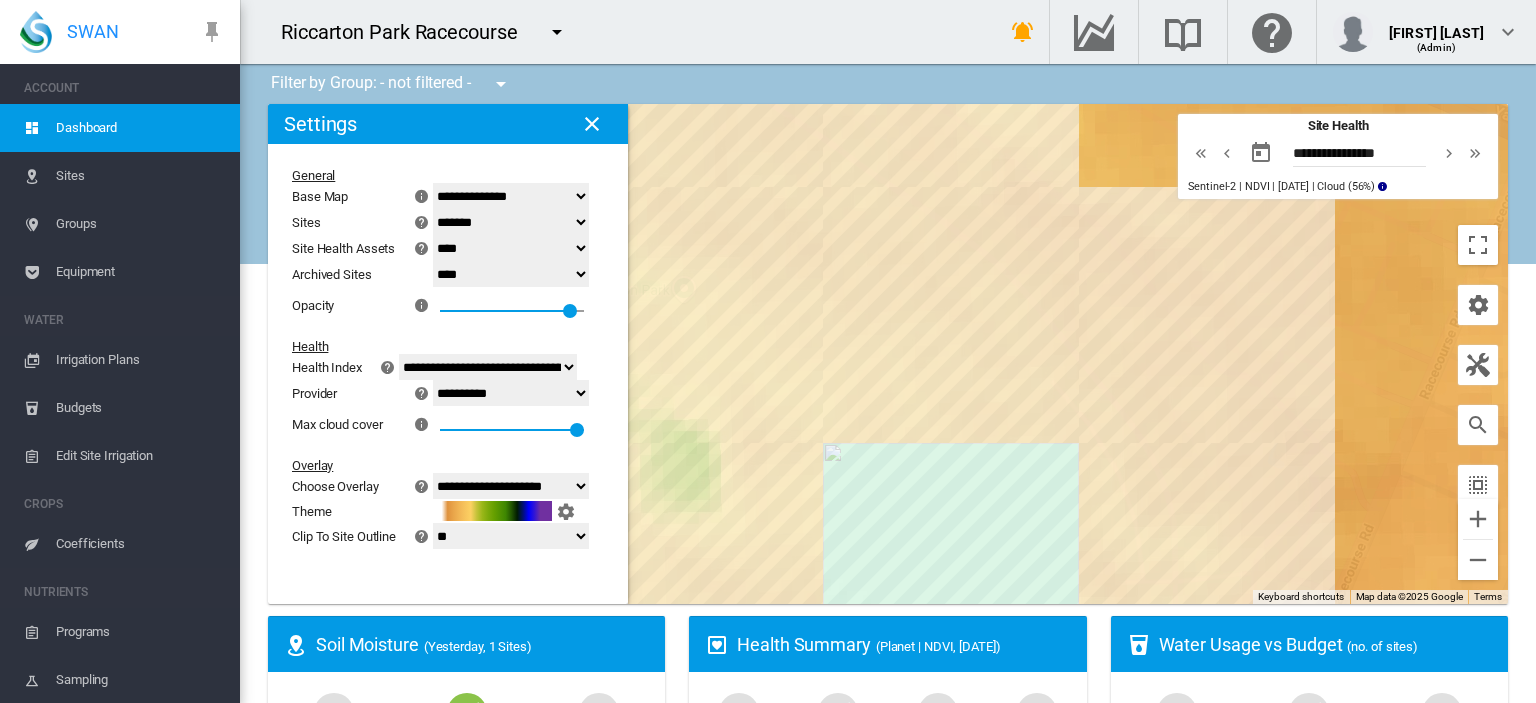 click on "**********" 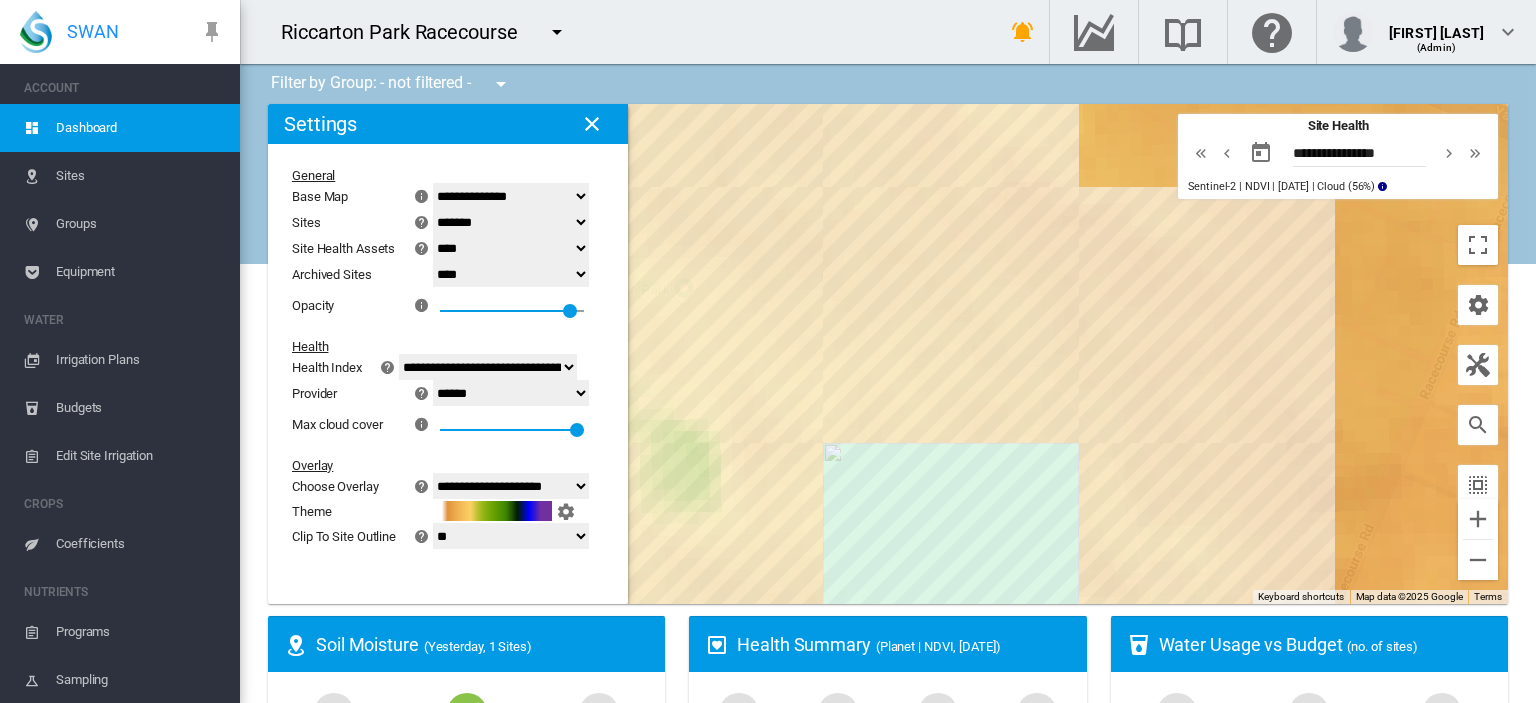 click on "**********" 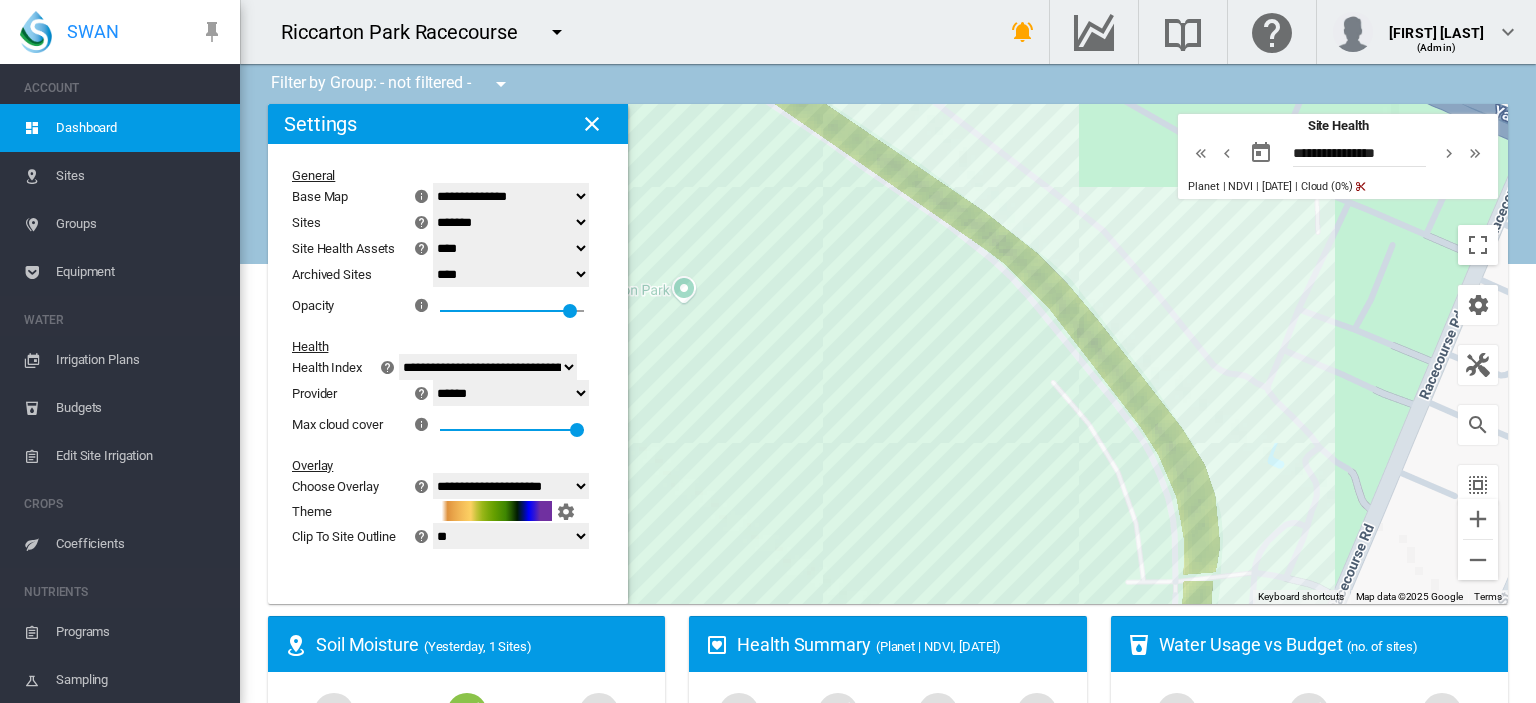 scroll, scrollTop: 0, scrollLeft: 0, axis: both 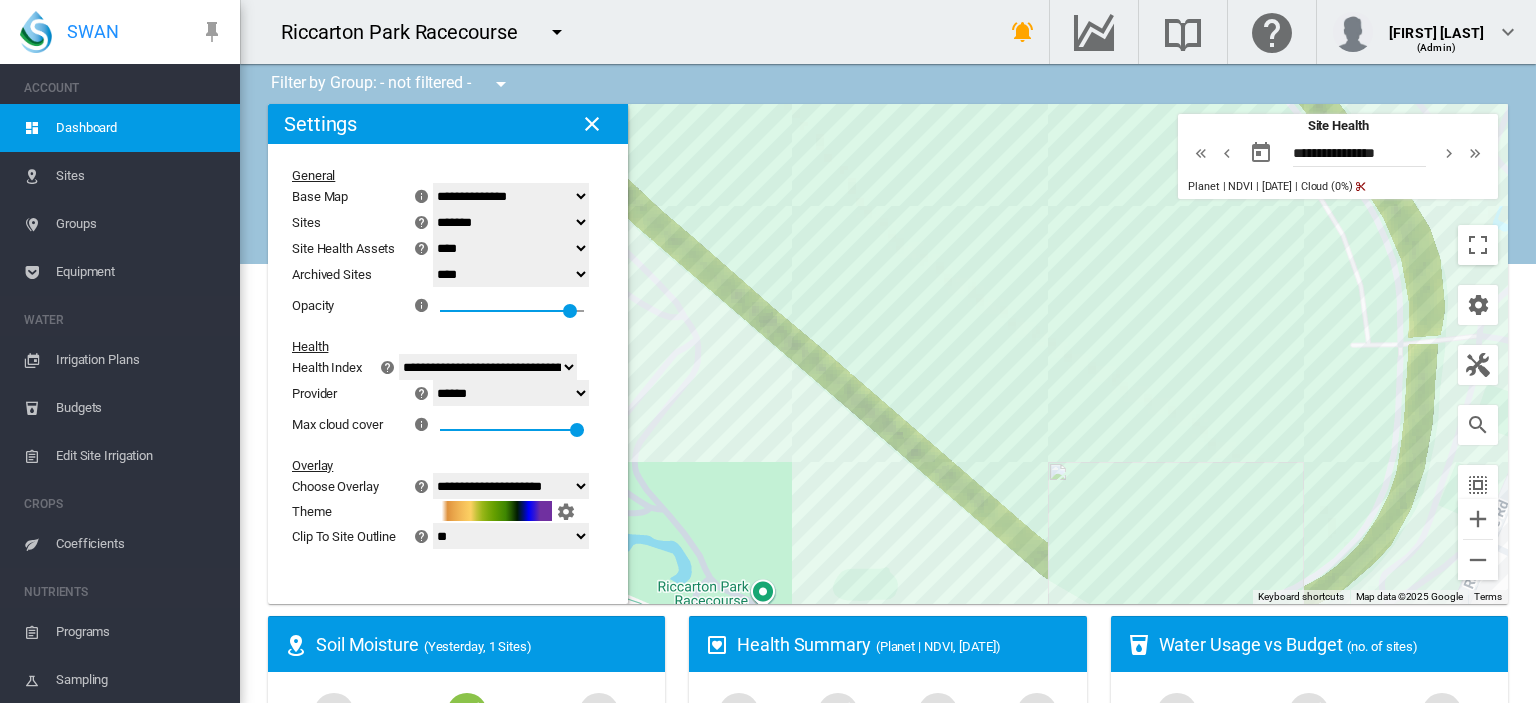 drag, startPoint x: 819, startPoint y: 470, endPoint x: 1044, endPoint y: 226, distance: 331.90512 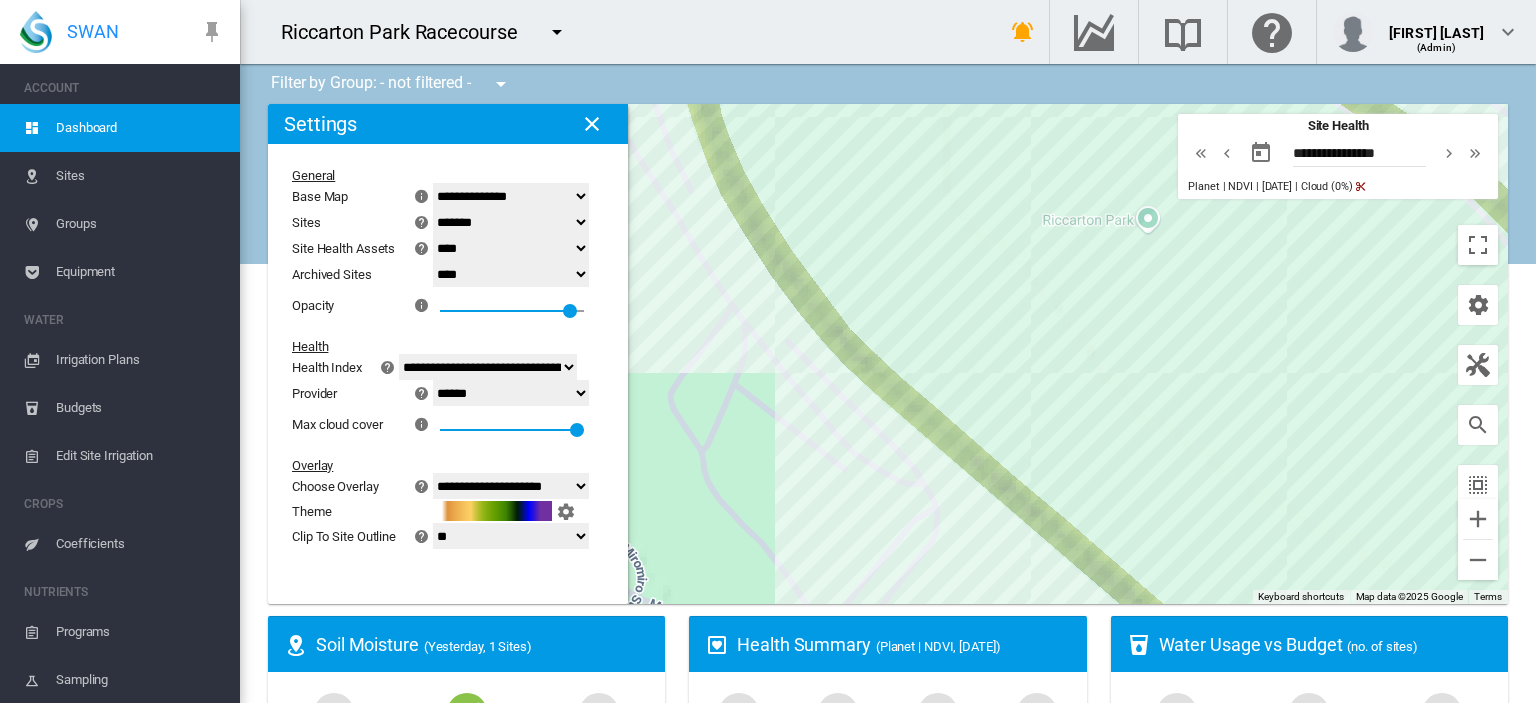 drag, startPoint x: 731, startPoint y: 203, endPoint x: 973, endPoint y: 370, distance: 294.0289 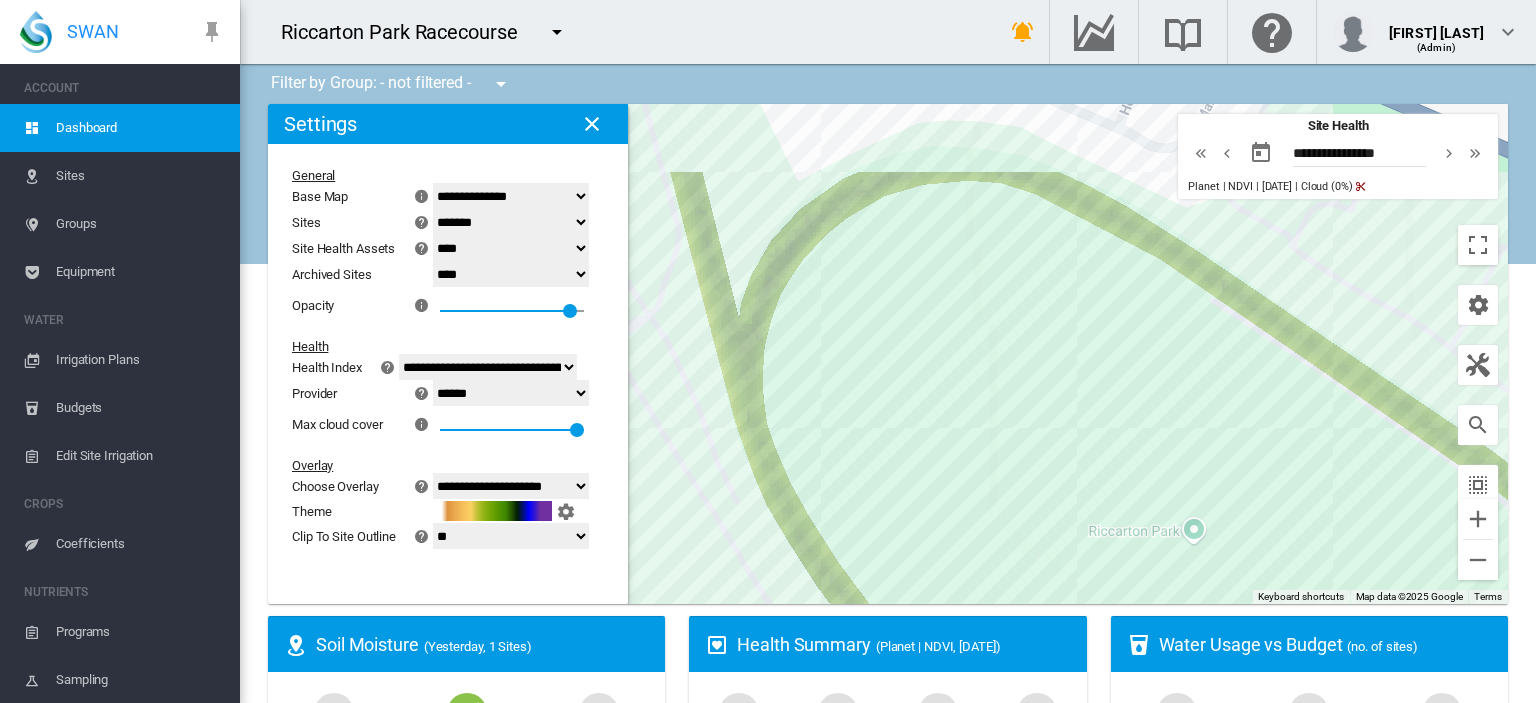 drag, startPoint x: 876, startPoint y: 135, endPoint x: 922, endPoint y: 452, distance: 320.32016 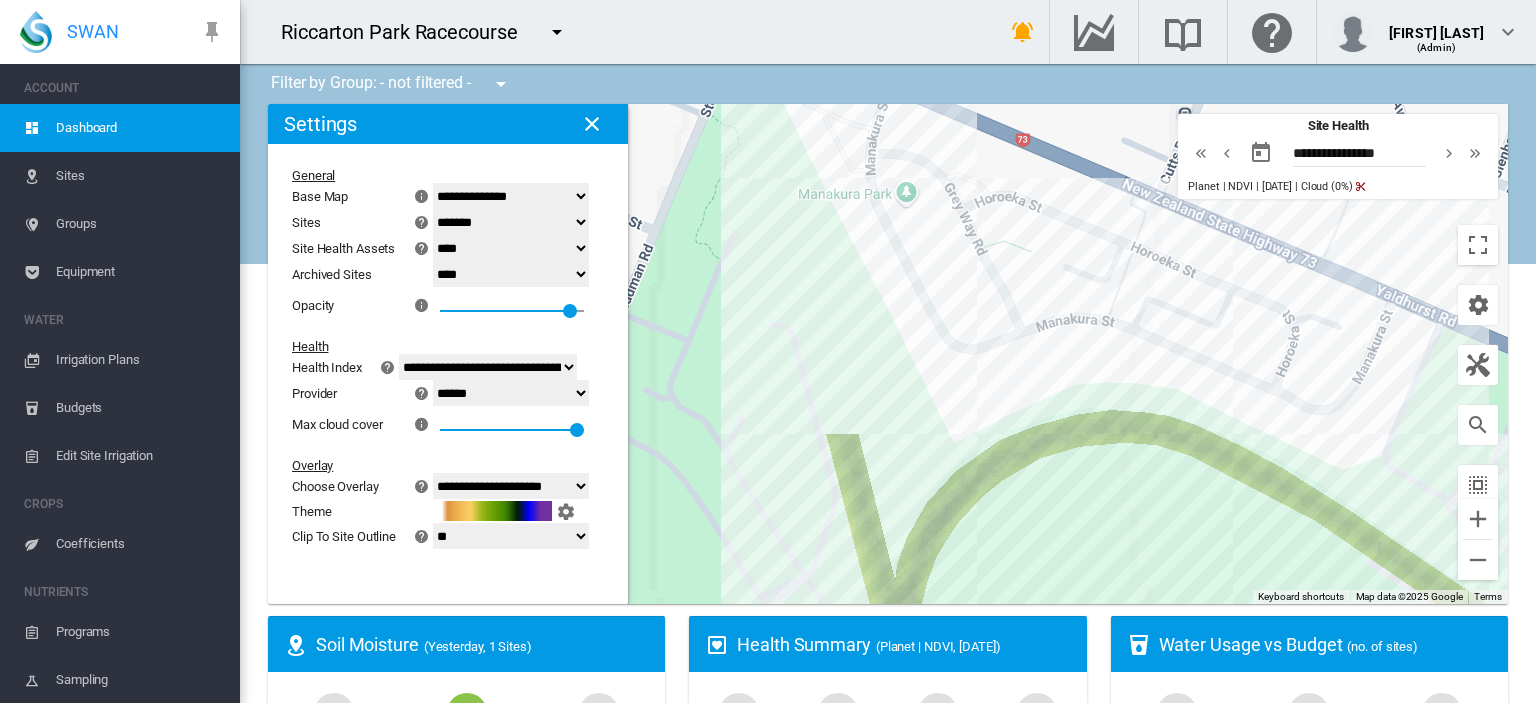 drag, startPoint x: 812, startPoint y: 268, endPoint x: 976, endPoint y: 538, distance: 315.90506 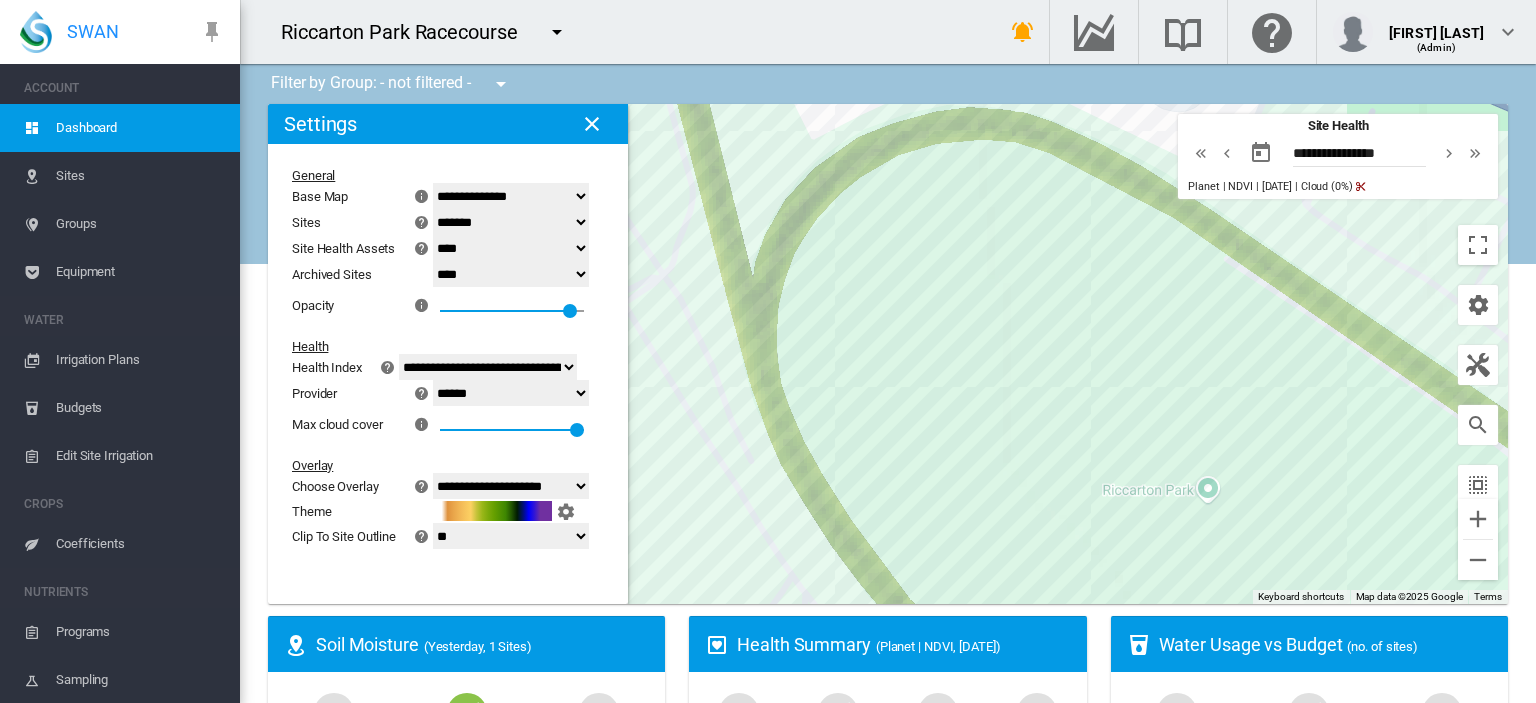 drag, startPoint x: 844, startPoint y: 264, endPoint x: 704, endPoint y: -29, distance: 324.72913 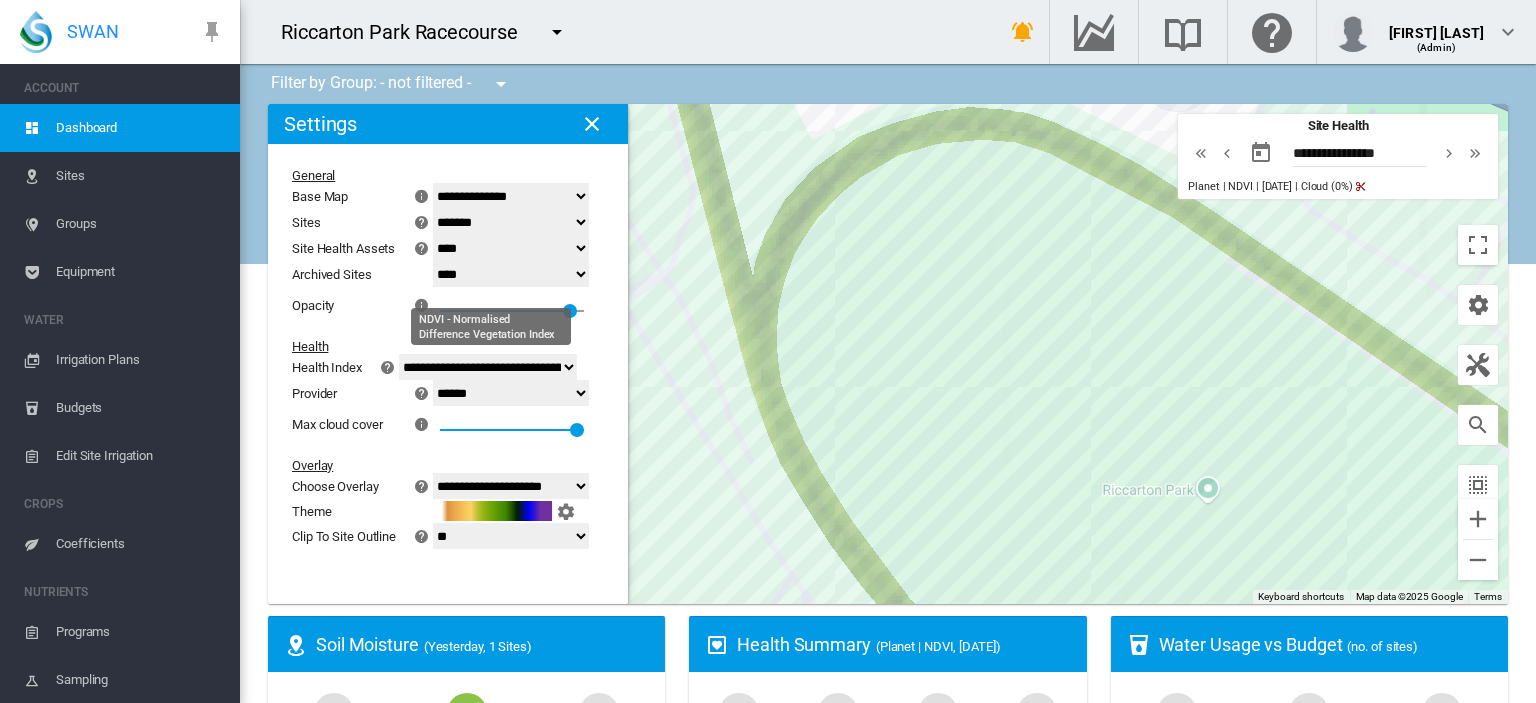 click on "**********" 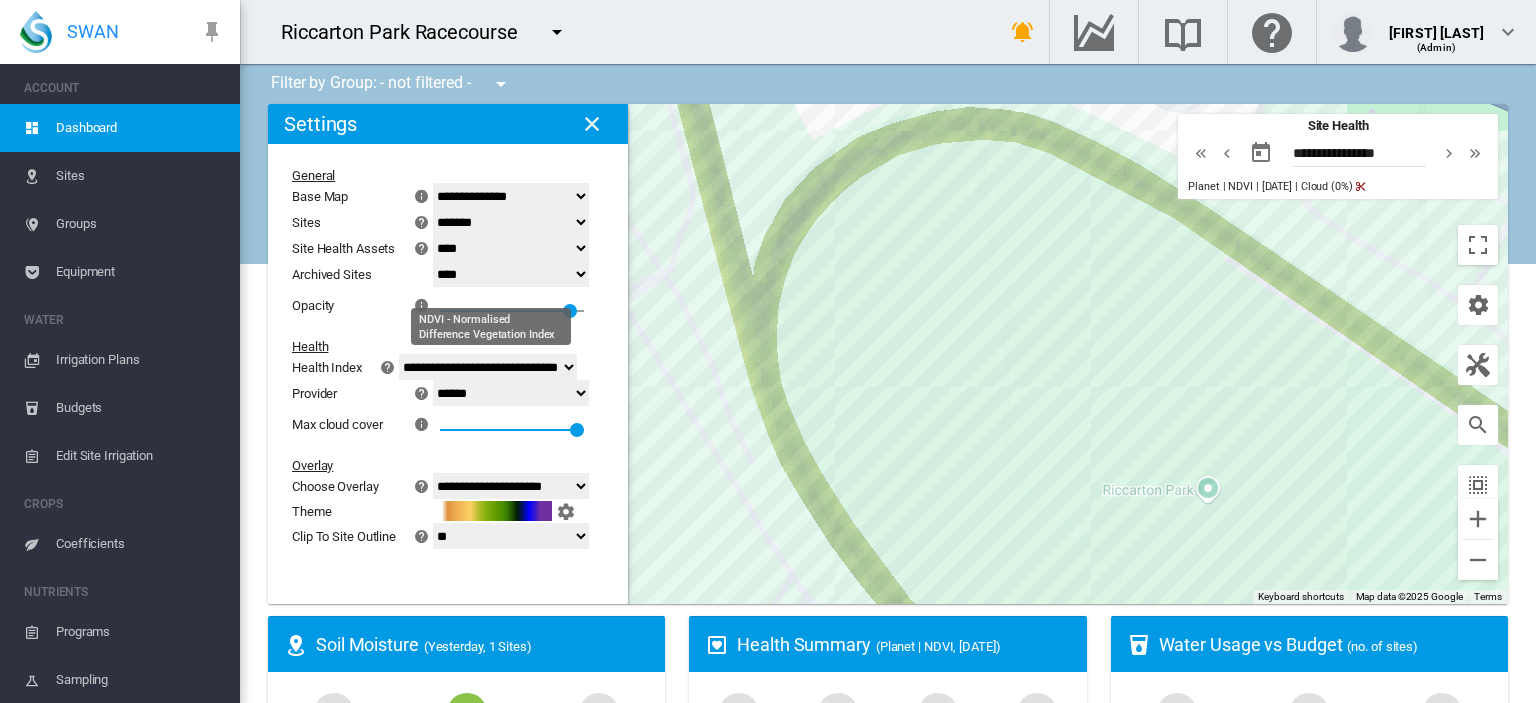click on "**********" 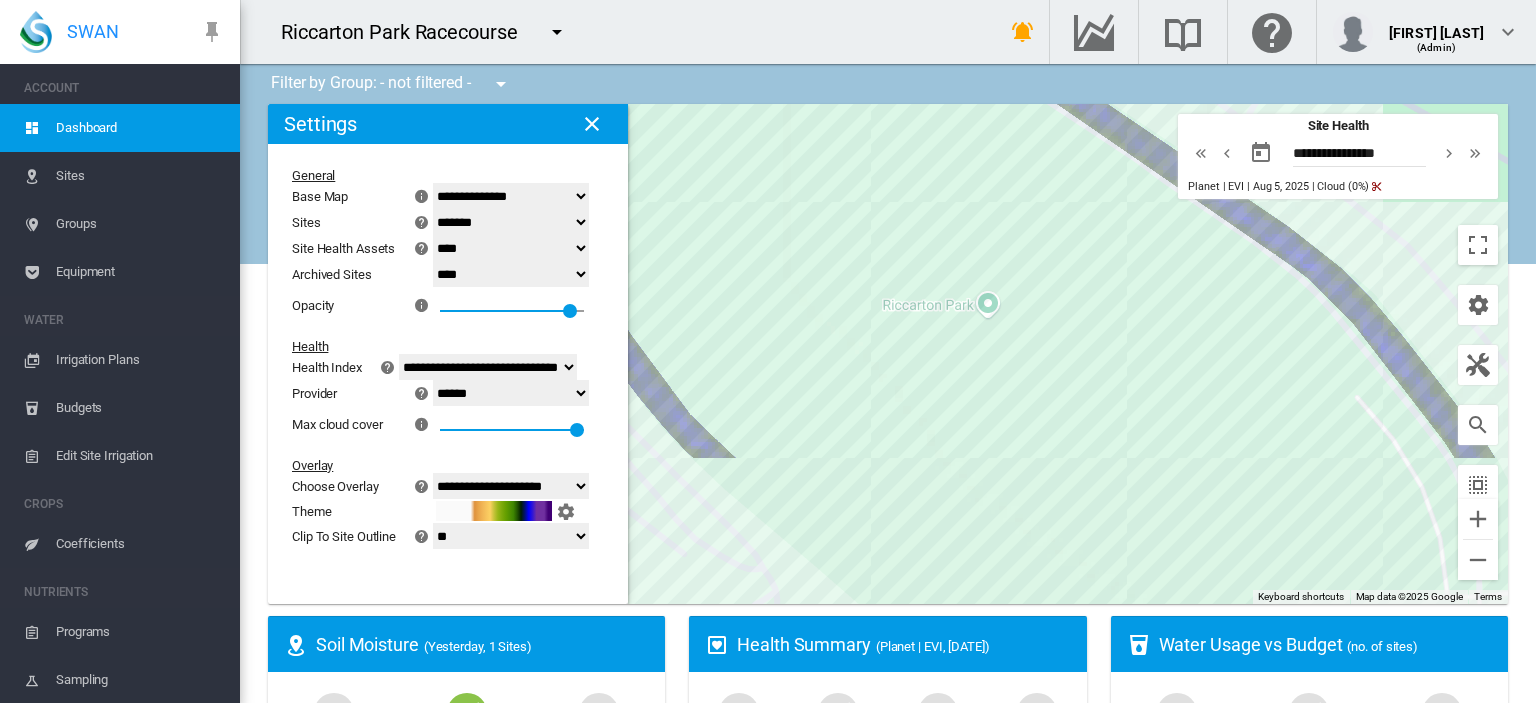 drag, startPoint x: 1032, startPoint y: 439, endPoint x: 808, endPoint y: 251, distance: 292.43802 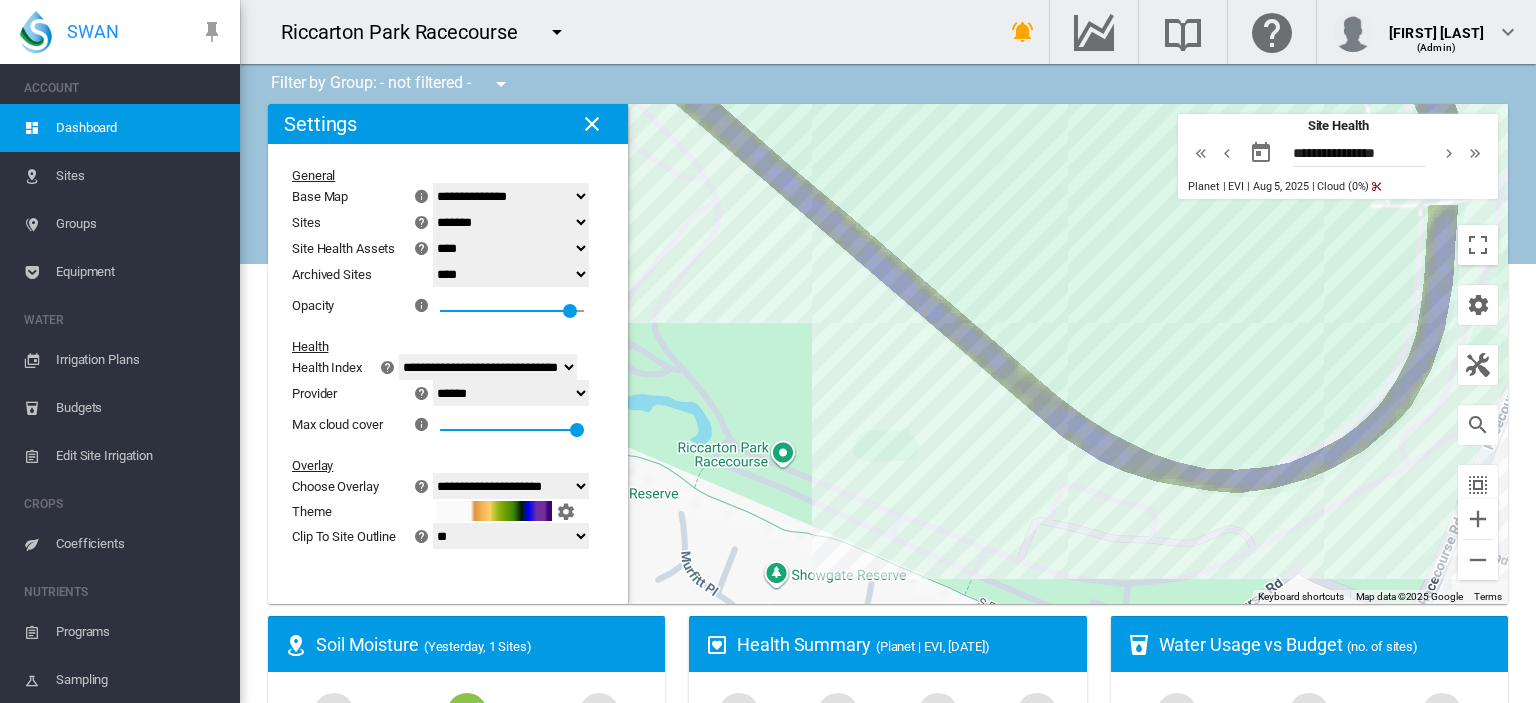 drag, startPoint x: 1072, startPoint y: 458, endPoint x: 1013, endPoint y: 65, distance: 397.40408 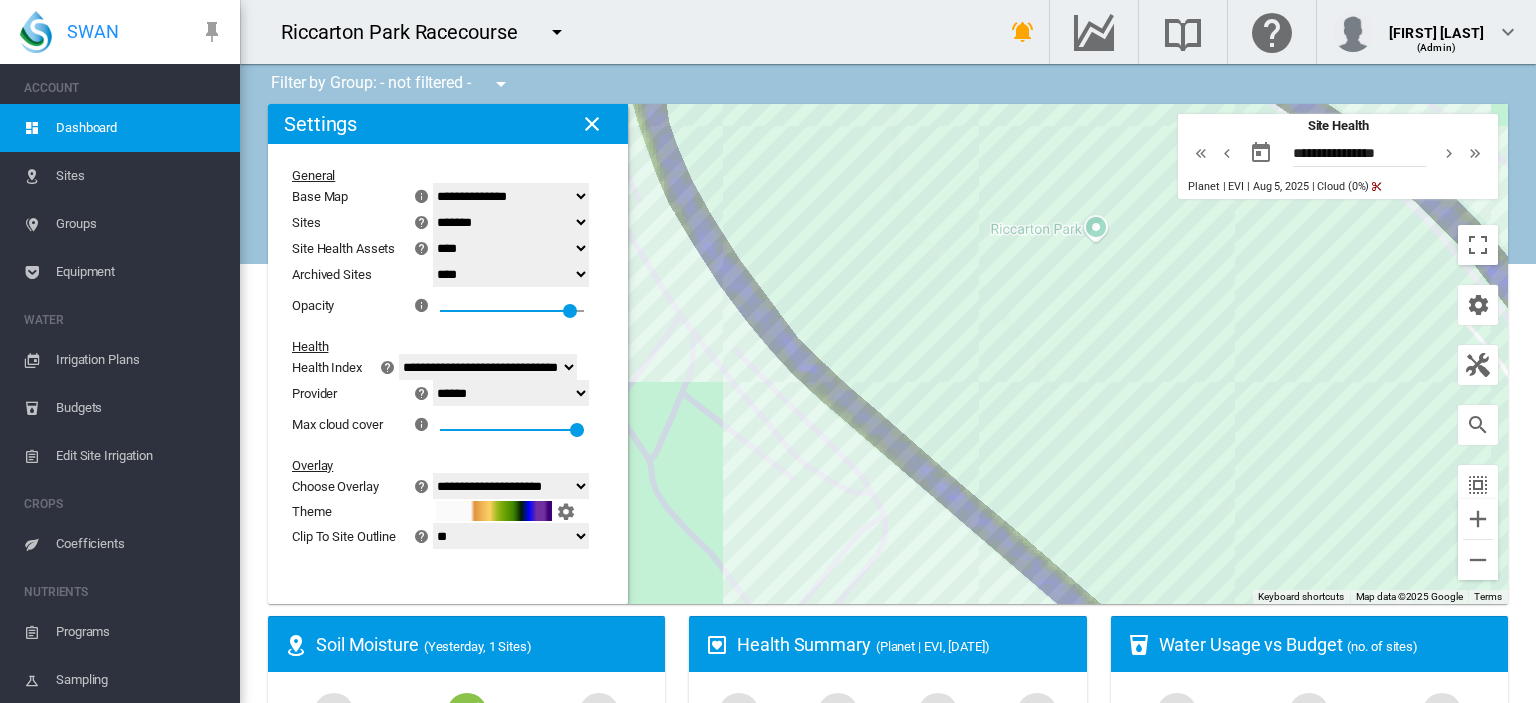 drag, startPoint x: 929, startPoint y: 226, endPoint x: 1097, endPoint y: 544, distance: 359.64984 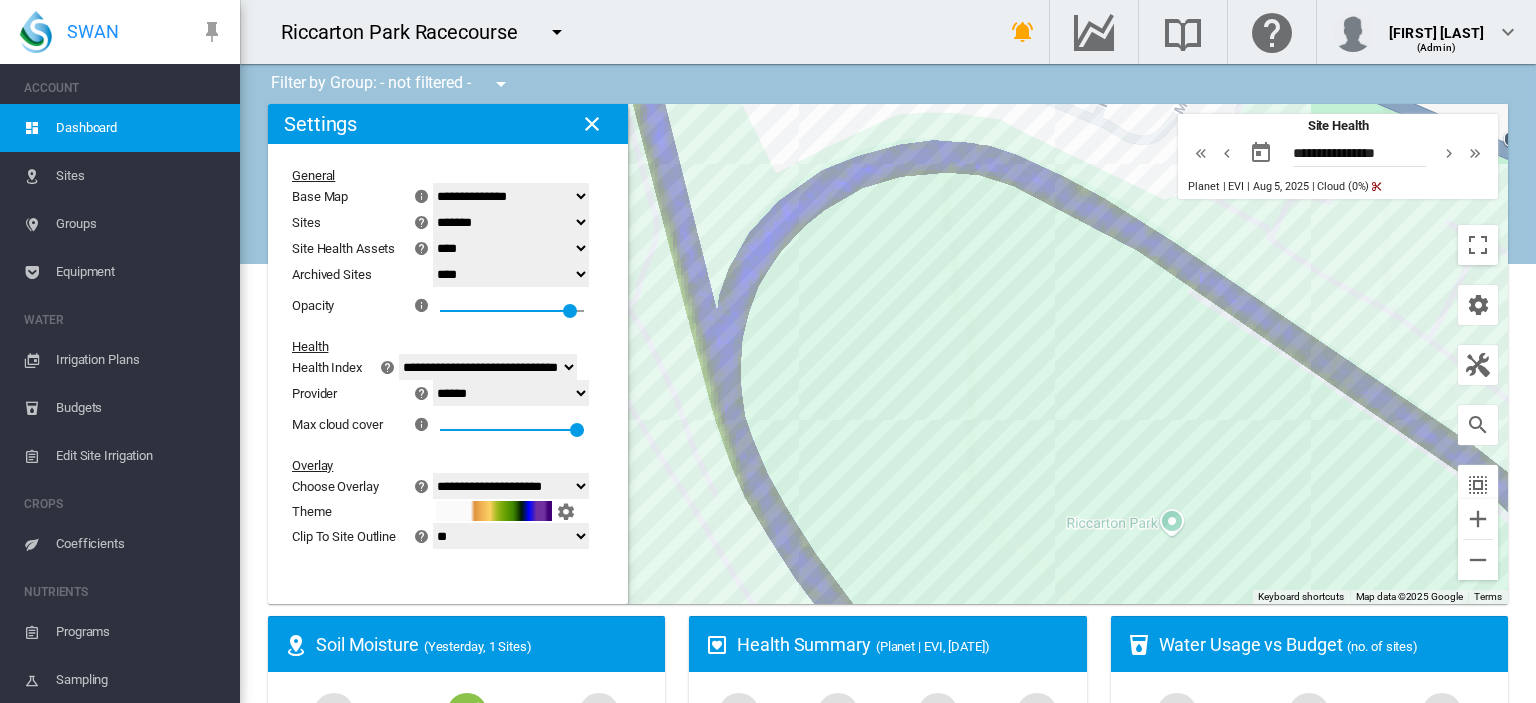 drag, startPoint x: 832, startPoint y: 199, endPoint x: 908, endPoint y: 495, distance: 305.60104 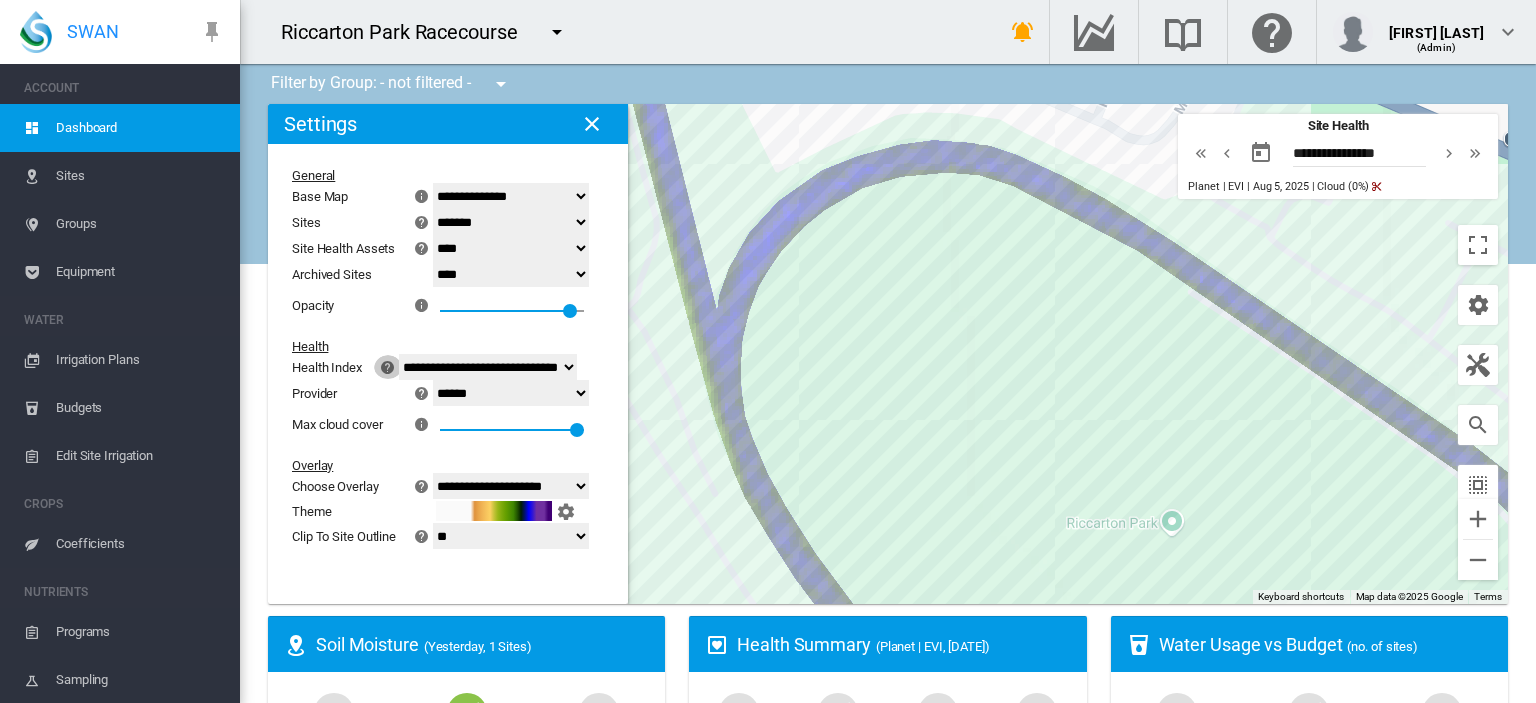 click 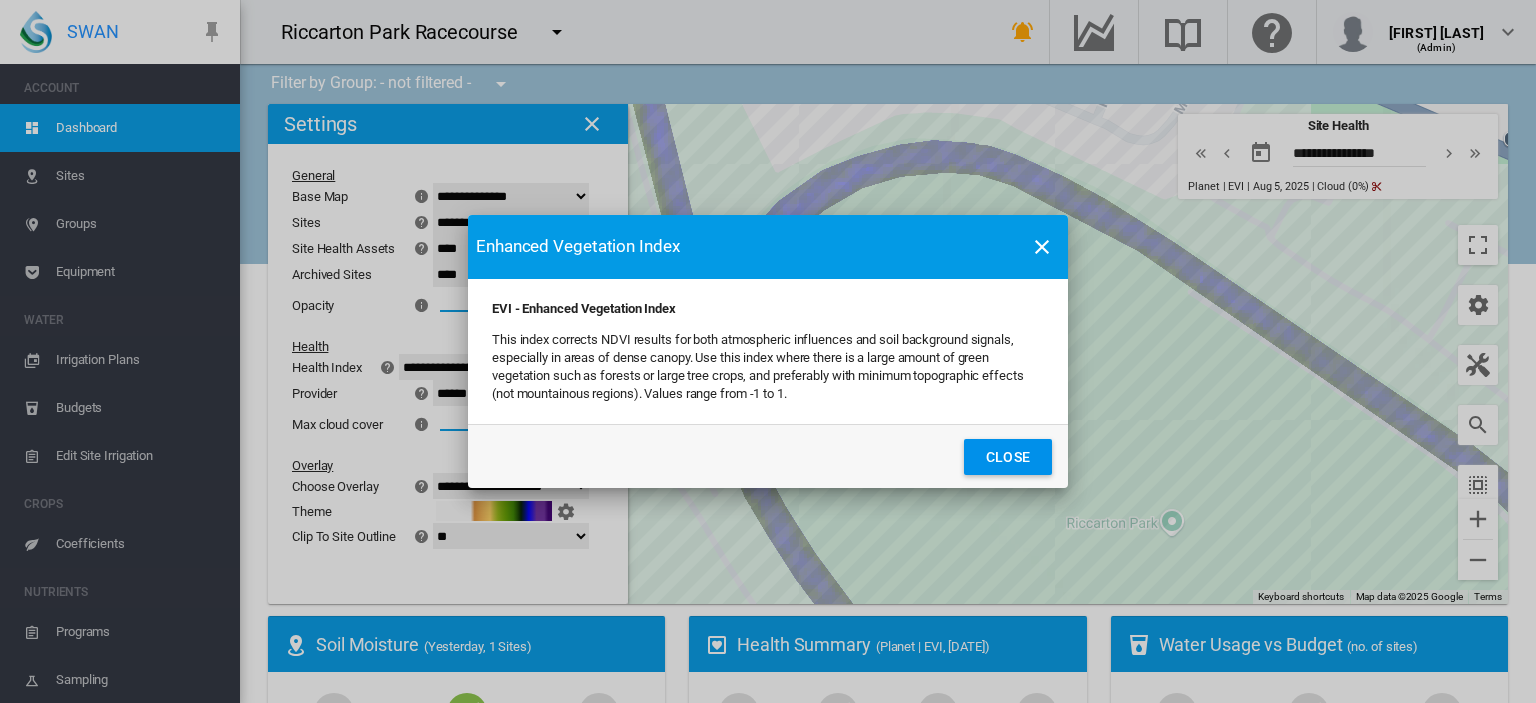 click at bounding box center (1042, 247) 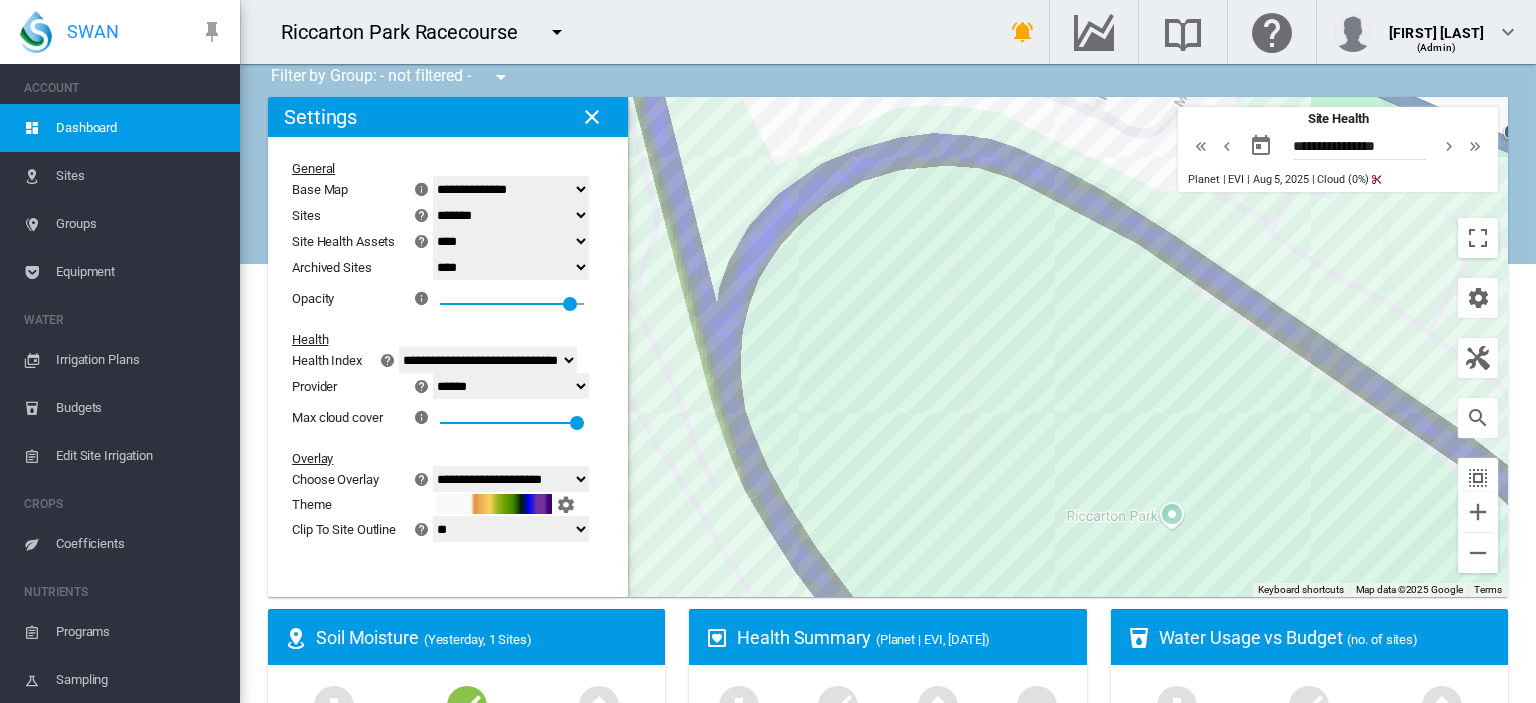 scroll, scrollTop: 0, scrollLeft: 0, axis: both 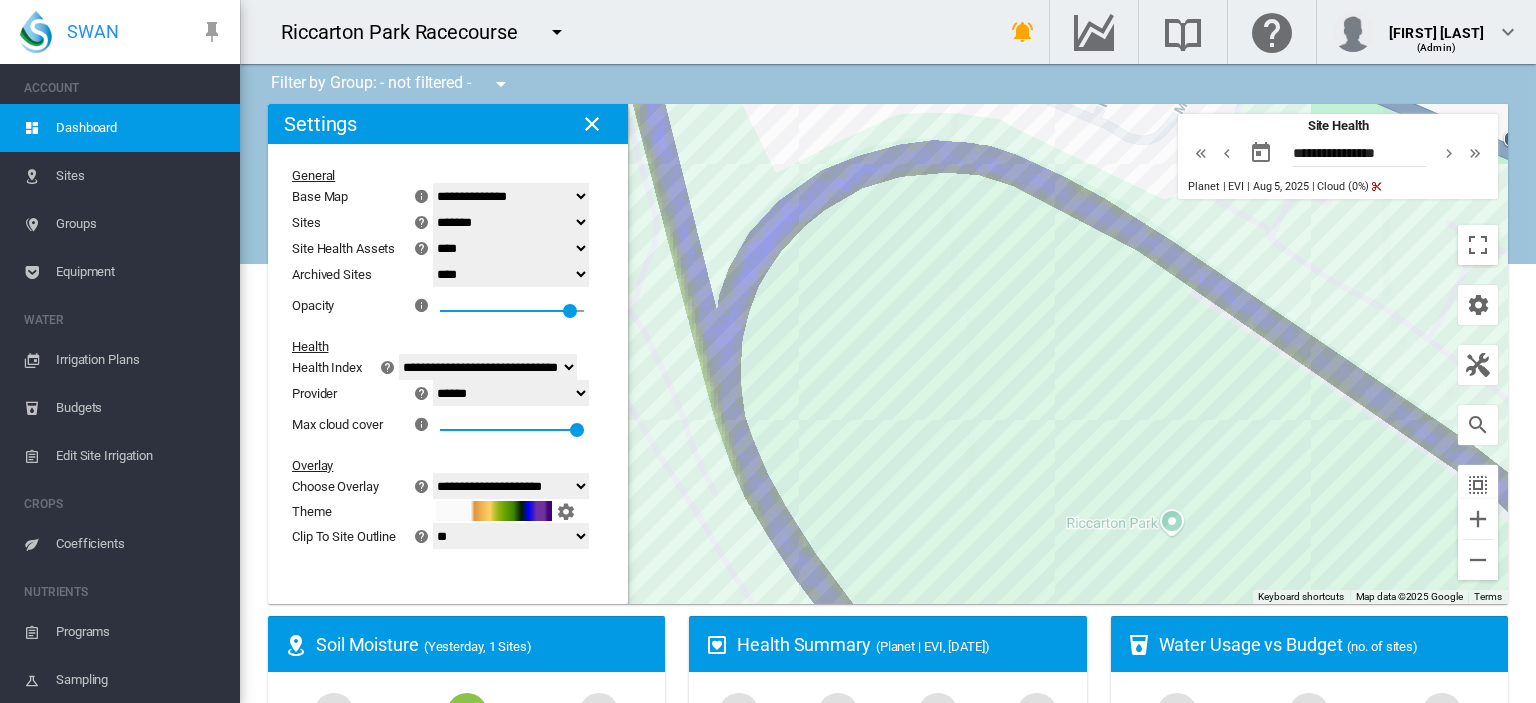 click on "To navigate, press the arrow keys." at bounding box center [888, 354] 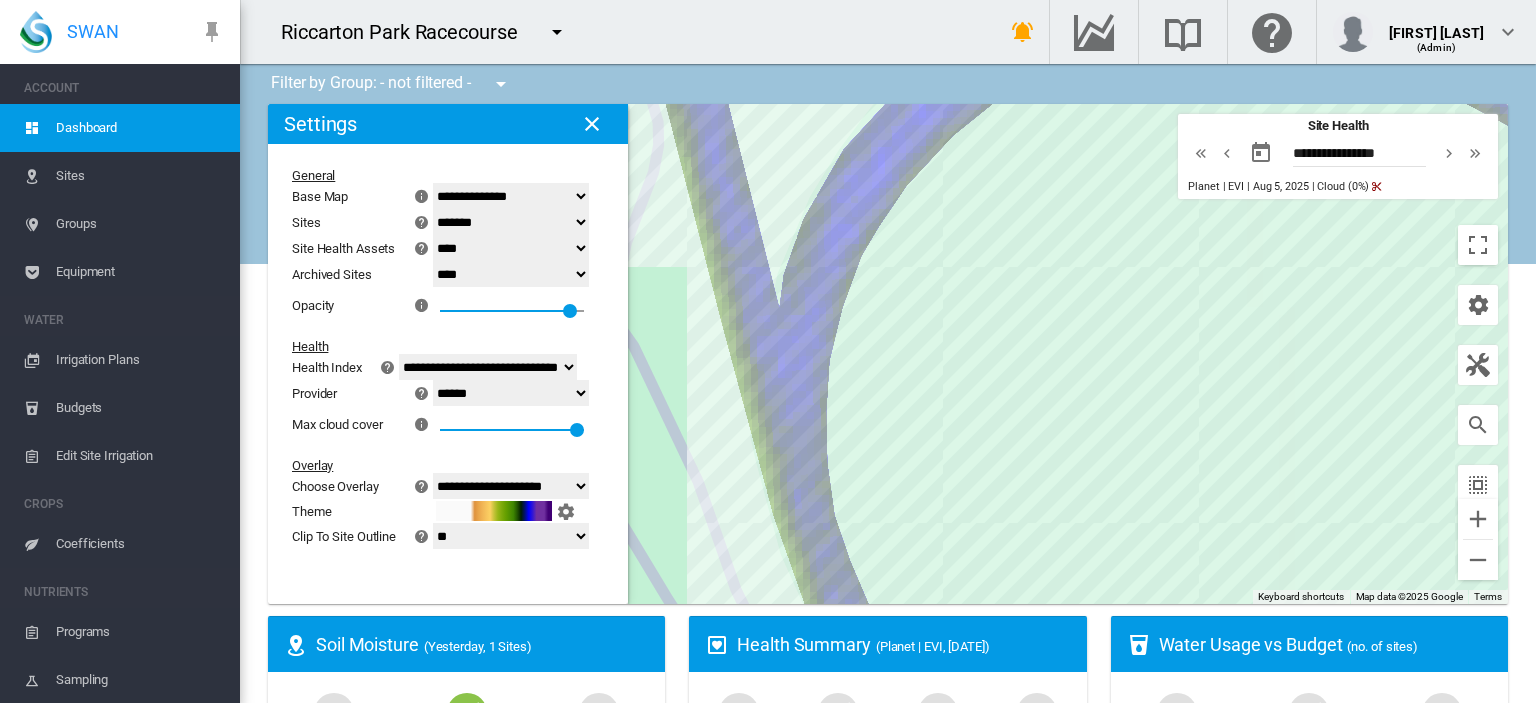 drag, startPoint x: 931, startPoint y: 488, endPoint x: 936, endPoint y: 311, distance: 177.0706 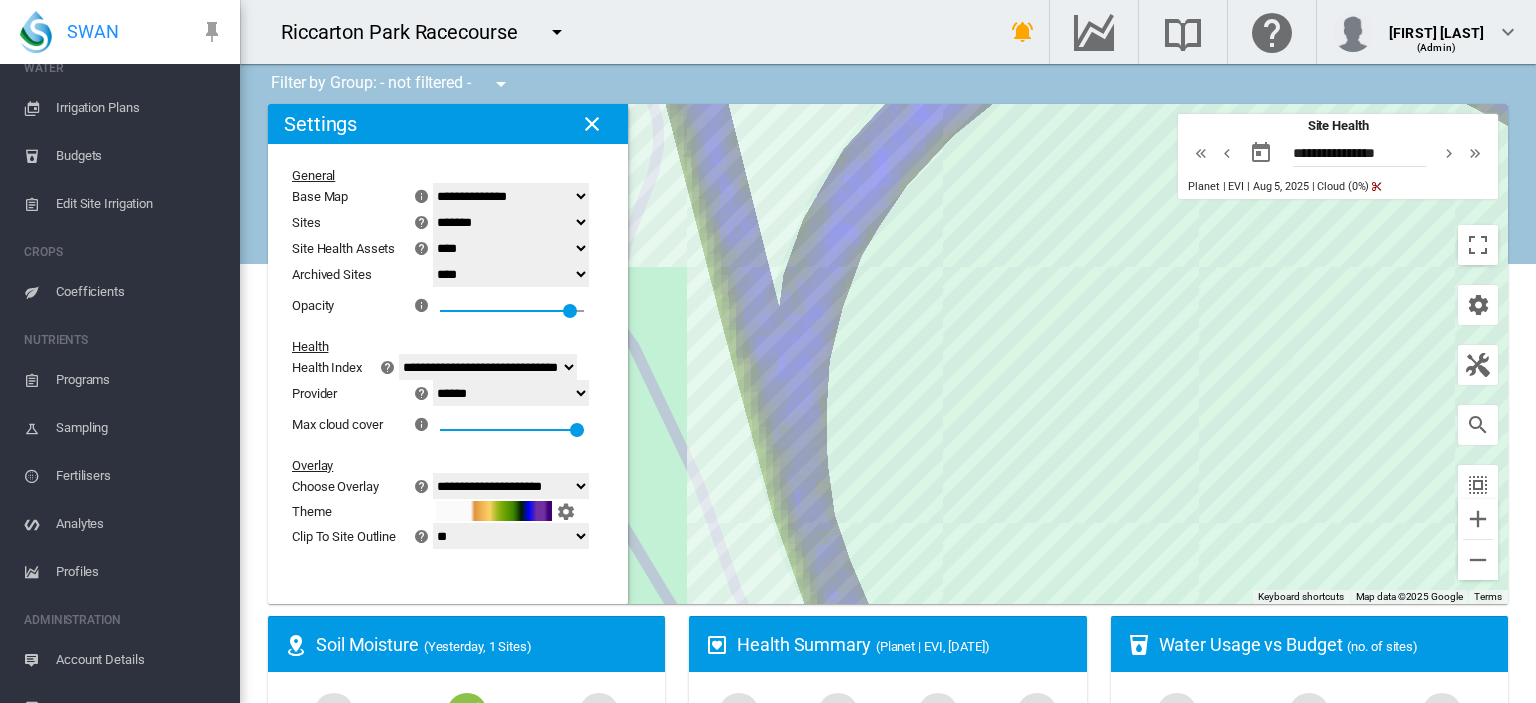 scroll, scrollTop: 280, scrollLeft: 0, axis: vertical 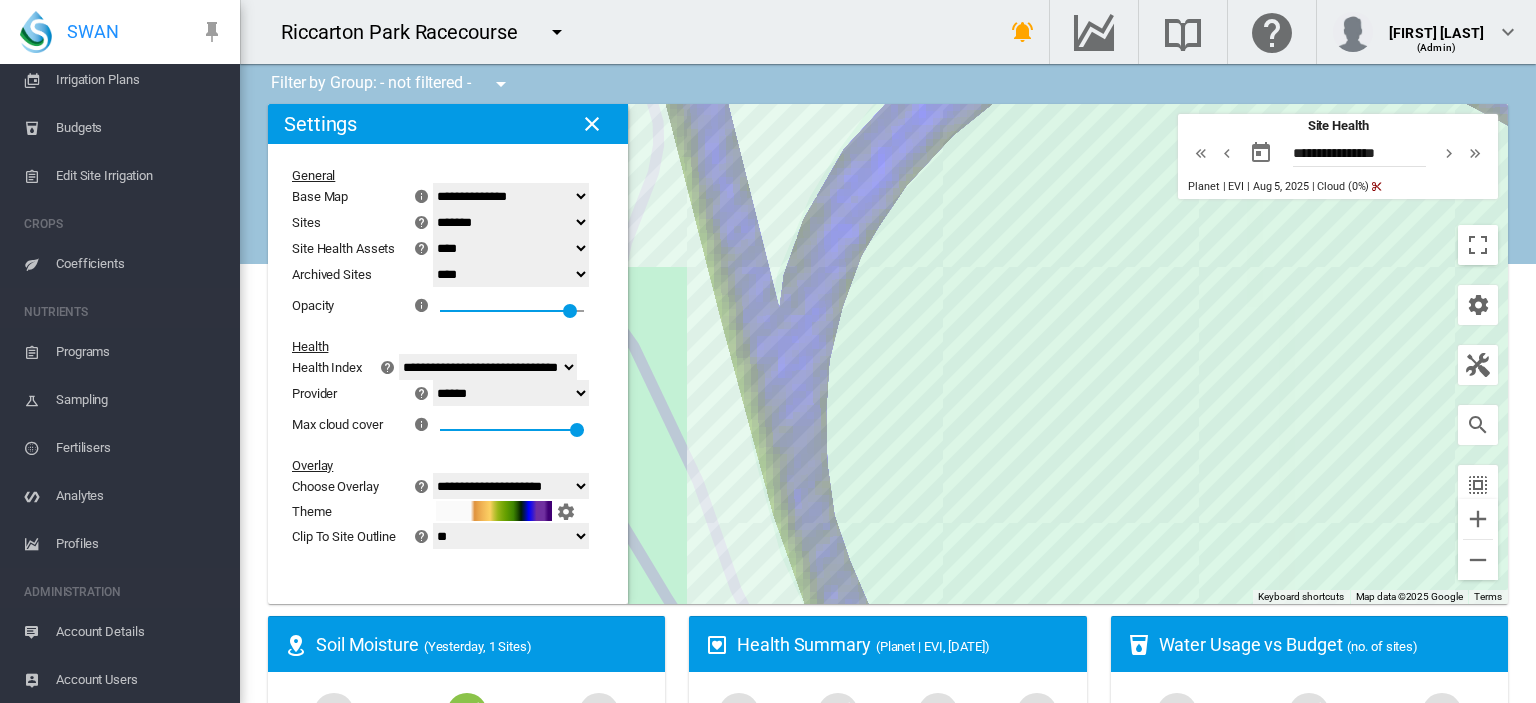 click on "Account Users" at bounding box center [140, 680] 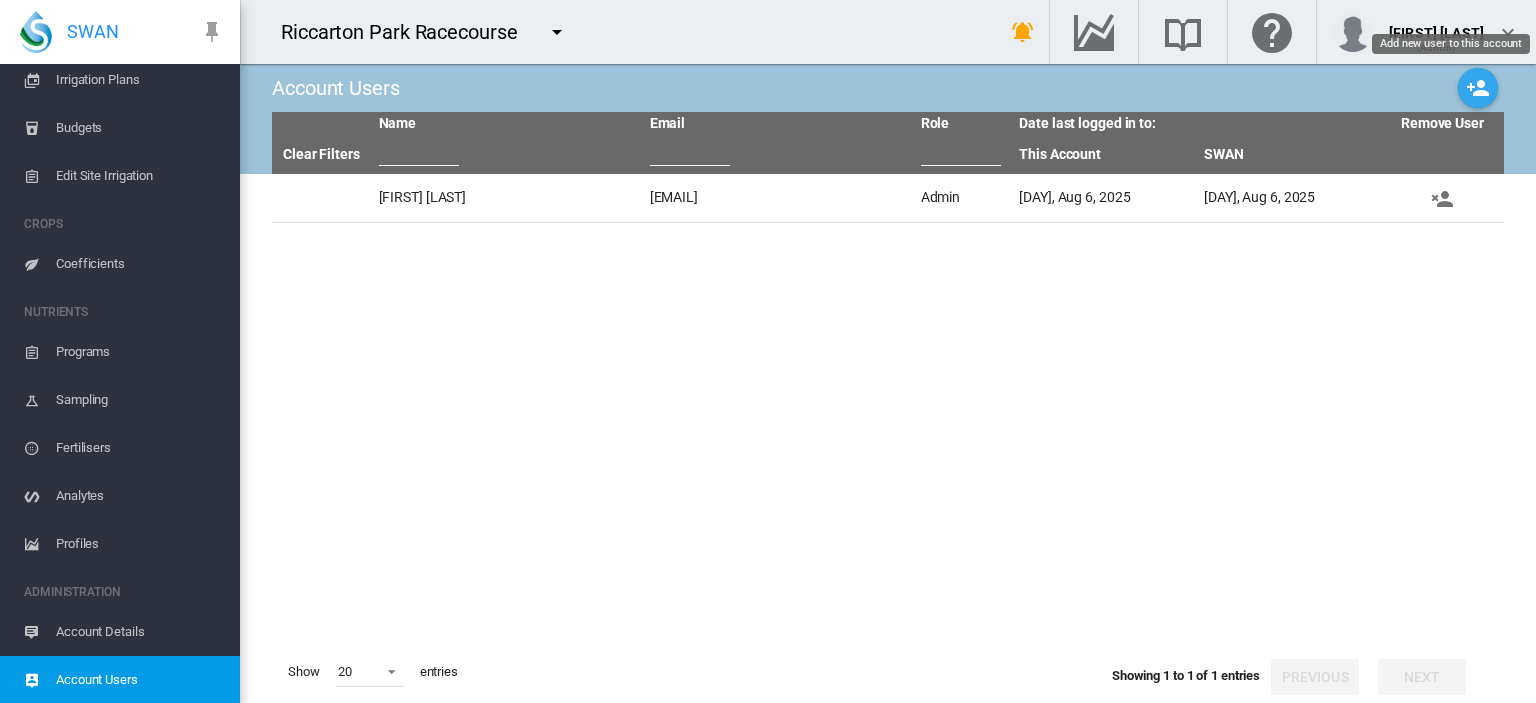click at bounding box center [1478, 88] 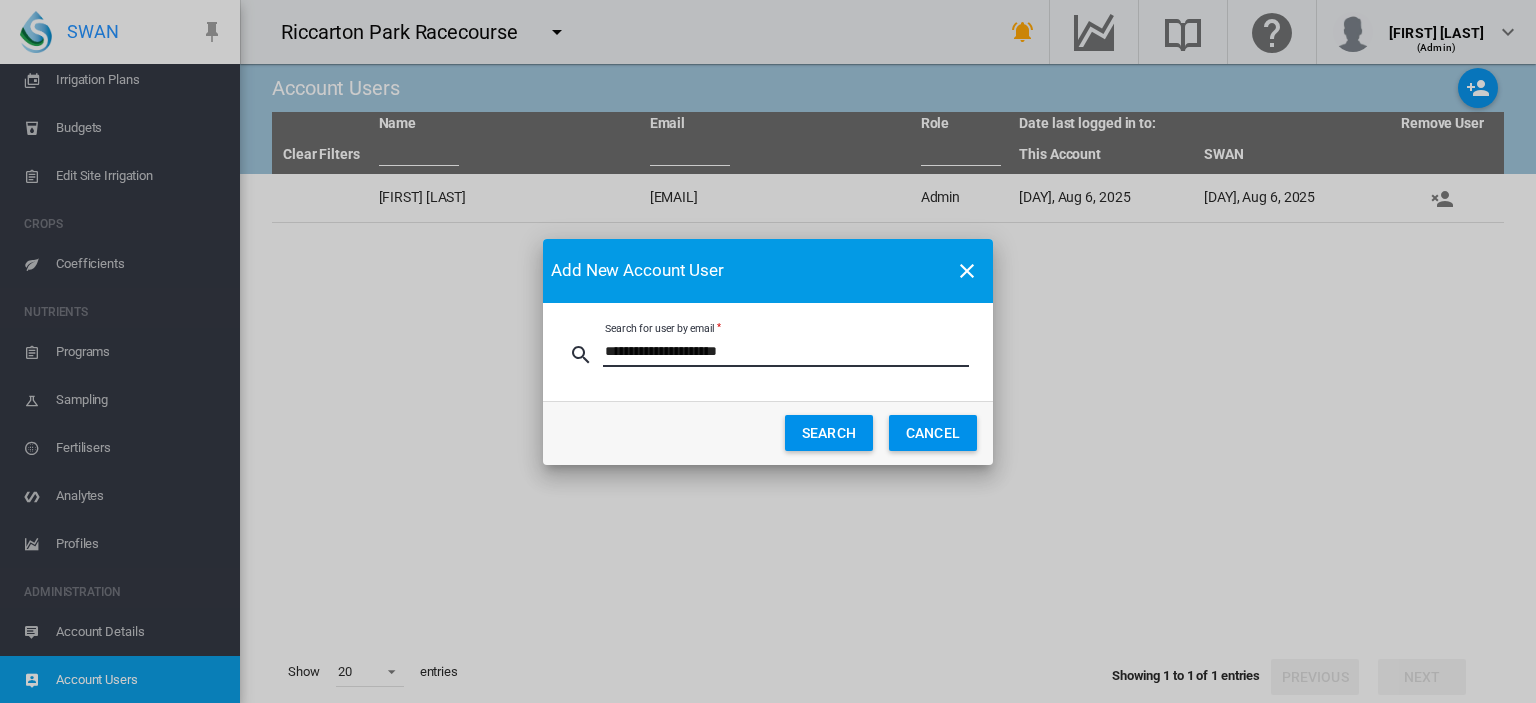 type on "**********" 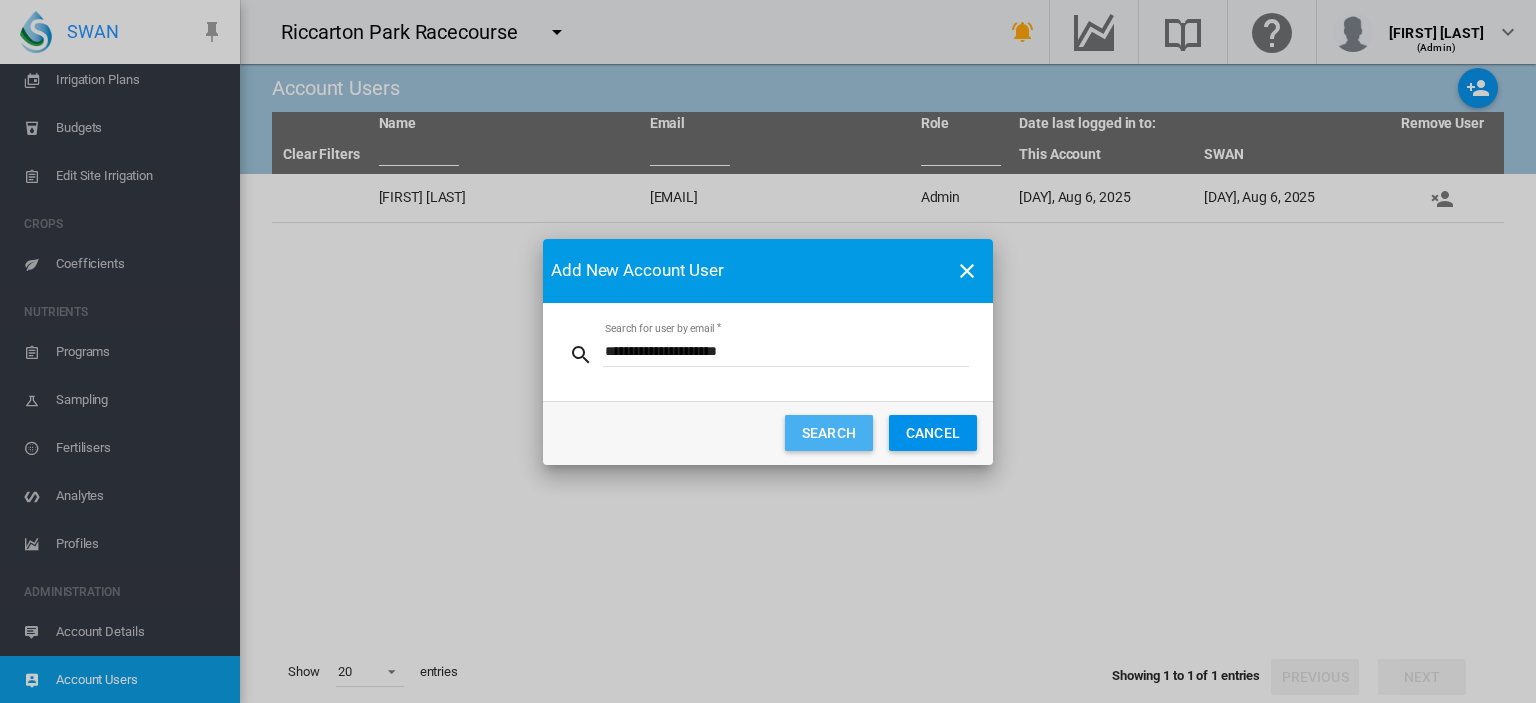 click on "SEARCH" 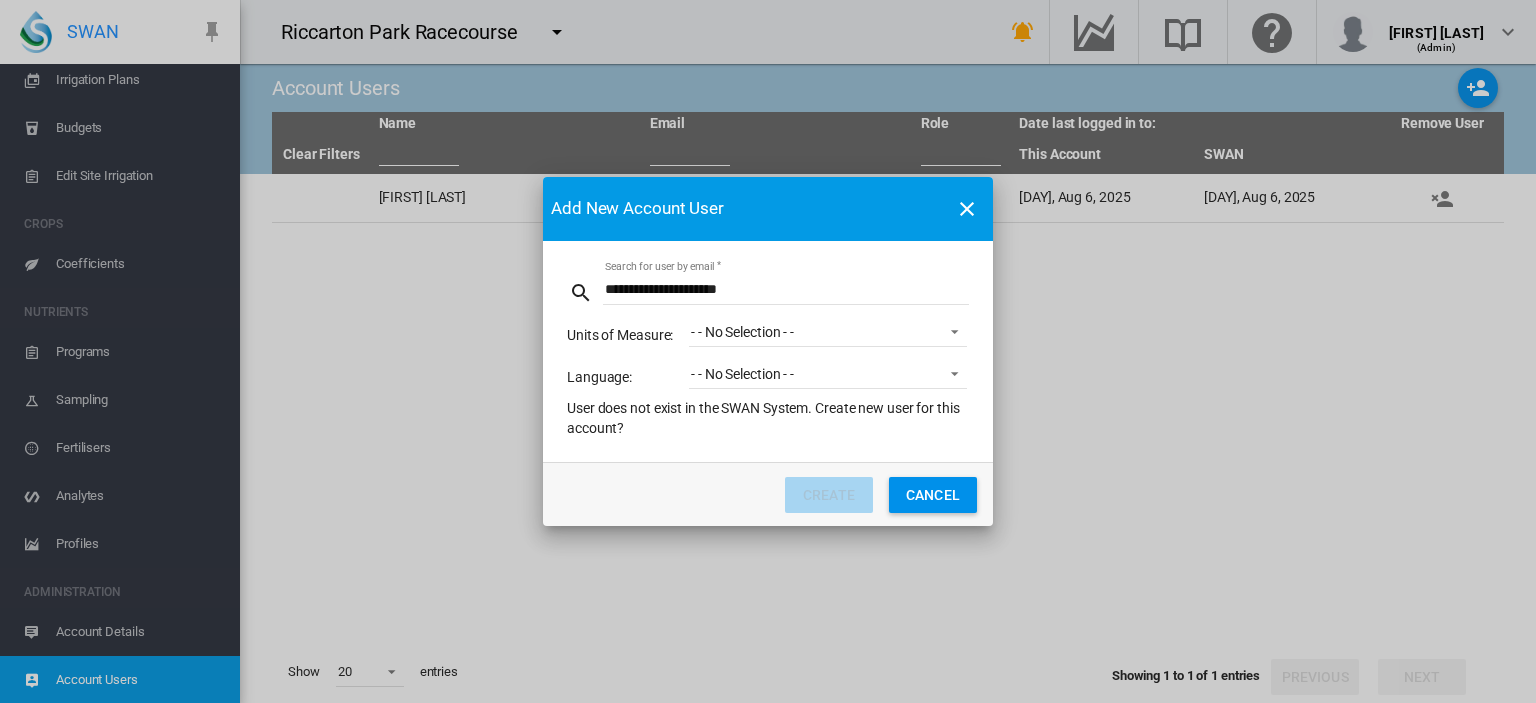 click at bounding box center (949, 330) 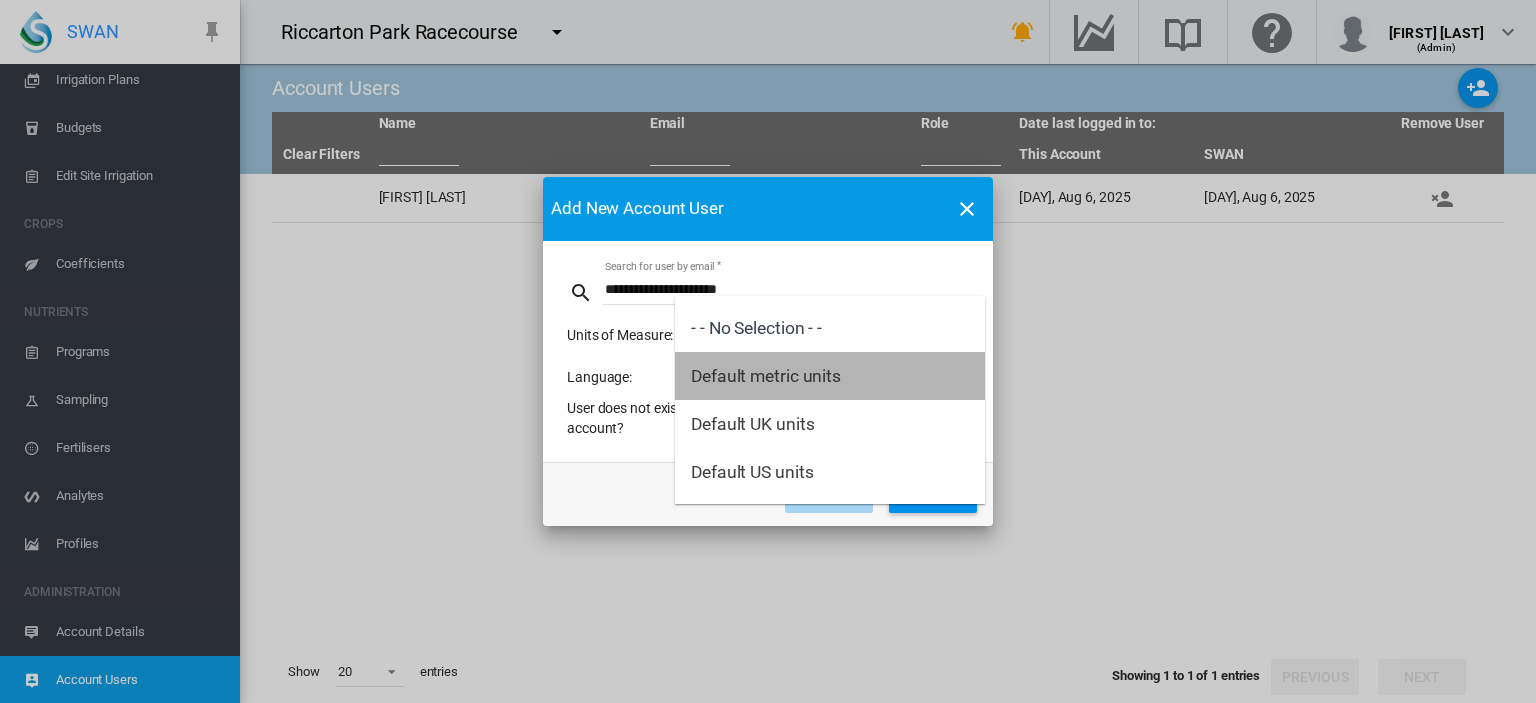 click on "Default metric units" at bounding box center (766, 376) 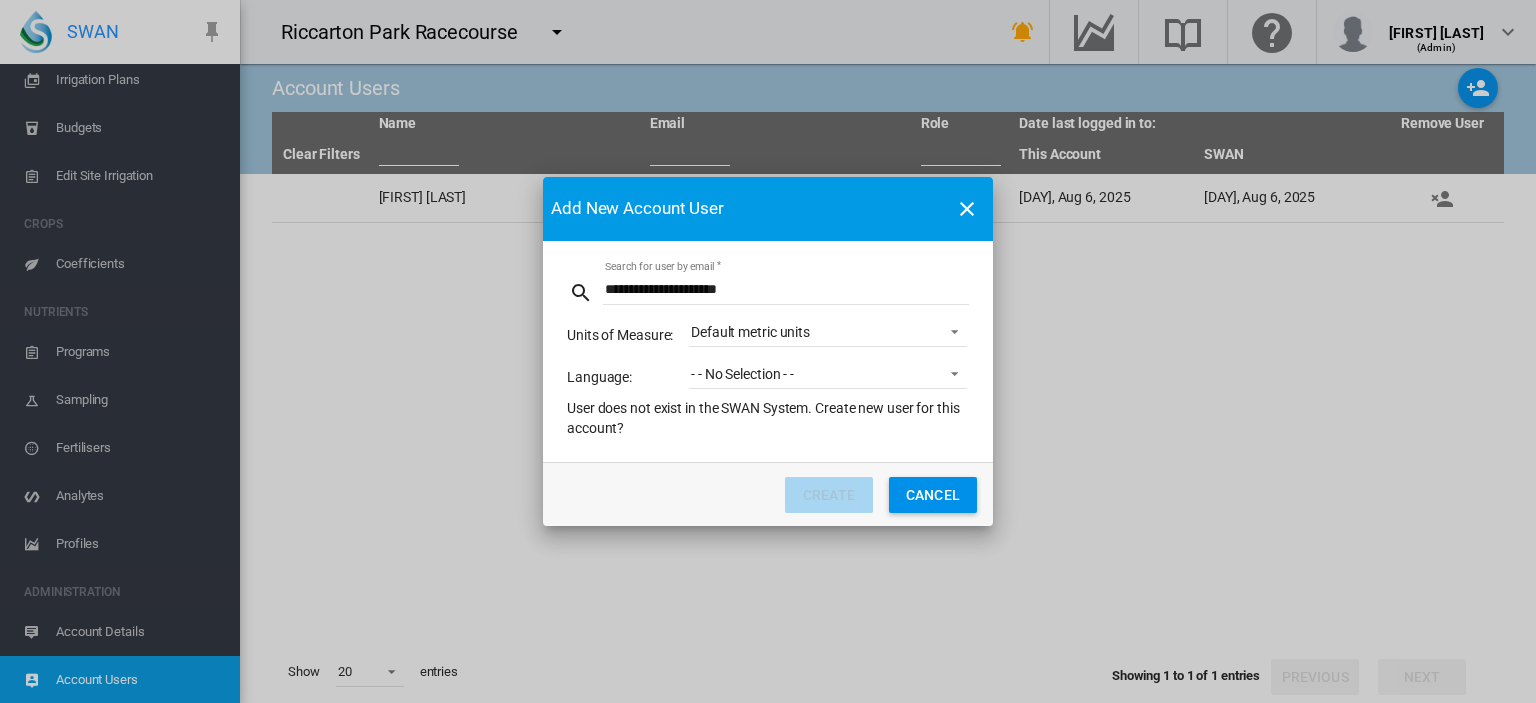 click at bounding box center (949, 372) 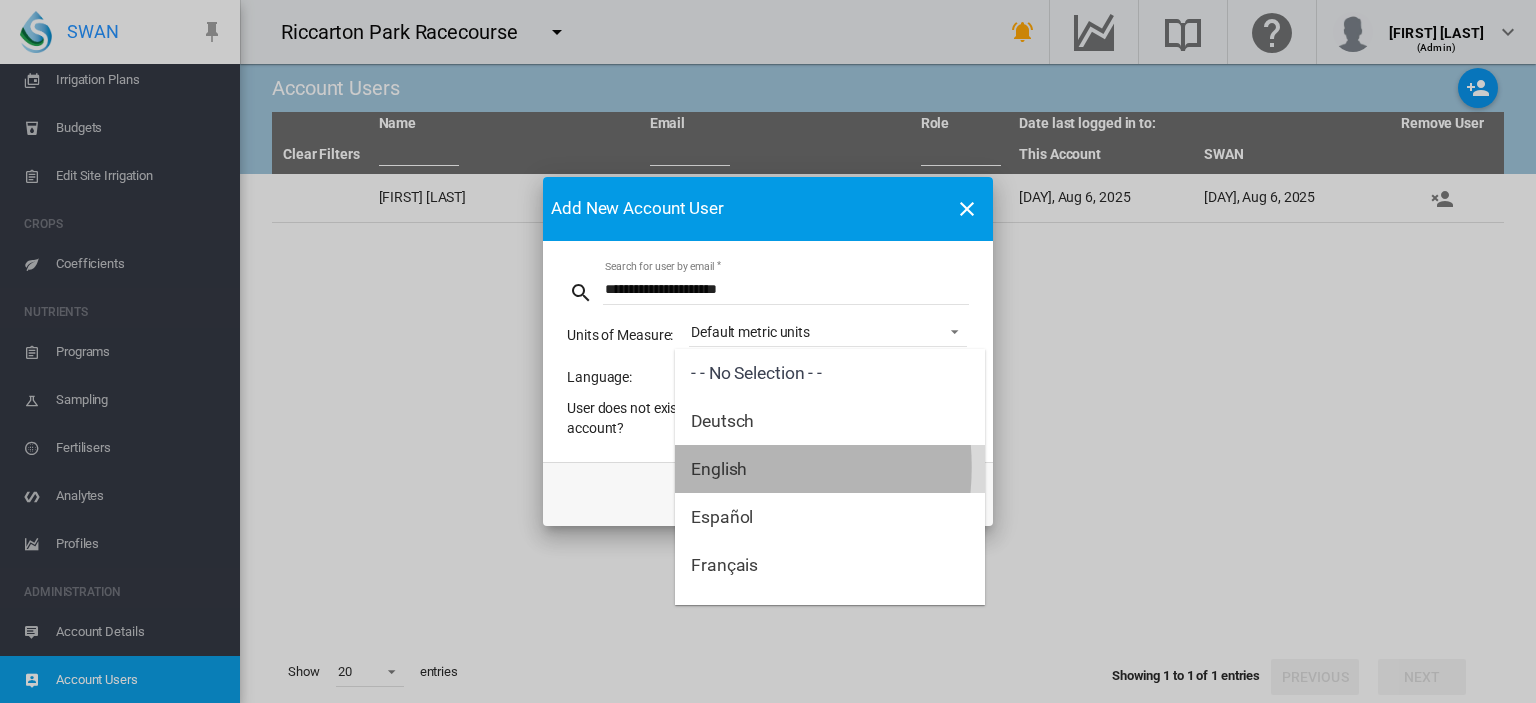 click on "English" at bounding box center (719, 469) 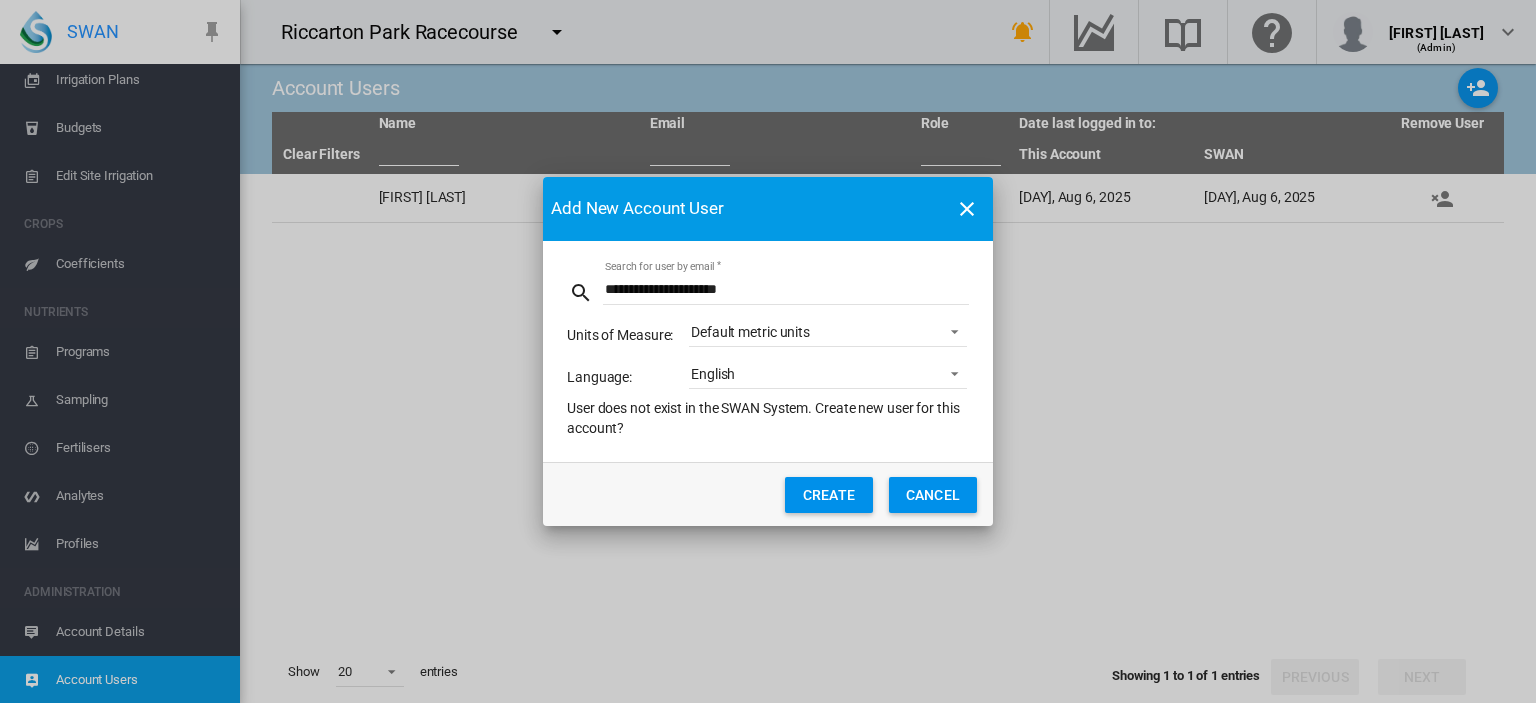 click on "CREATE" 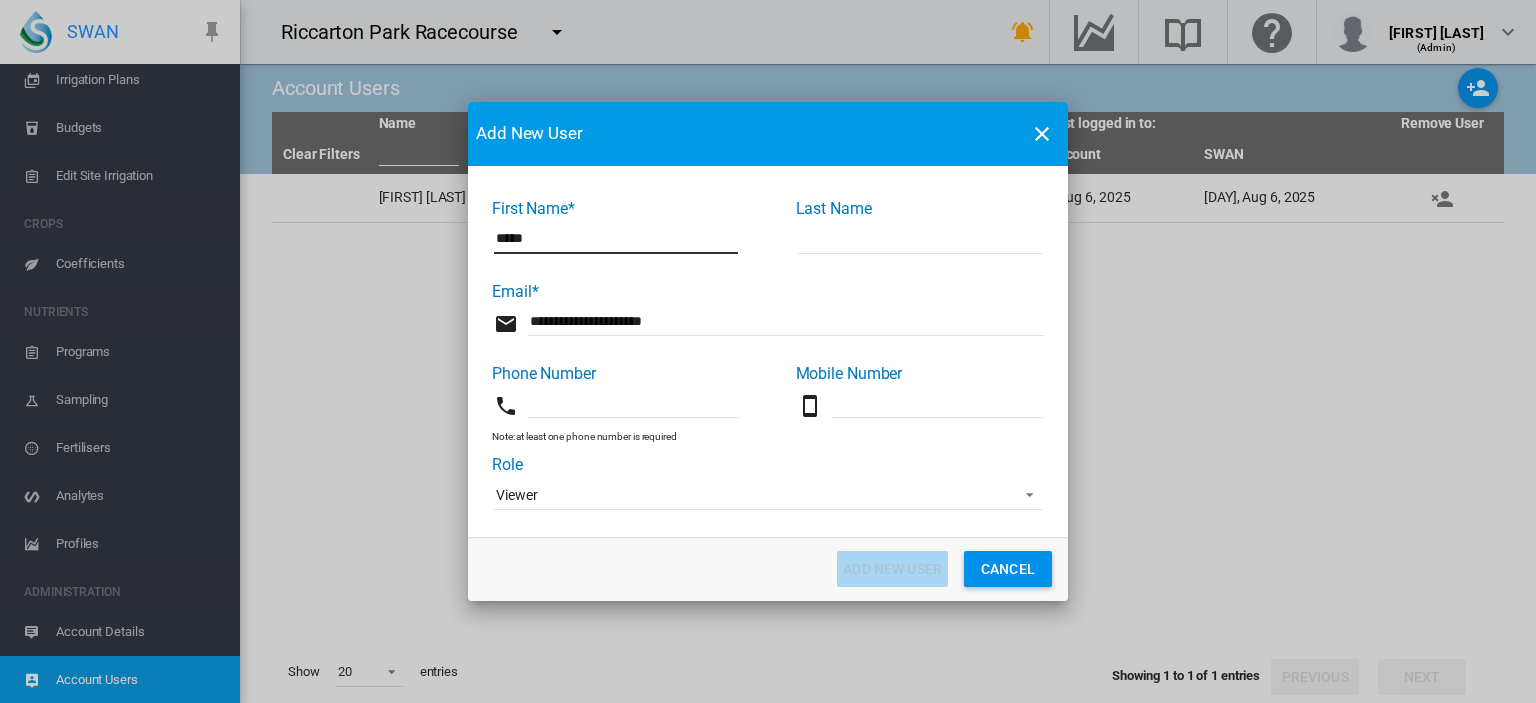 type on "*****" 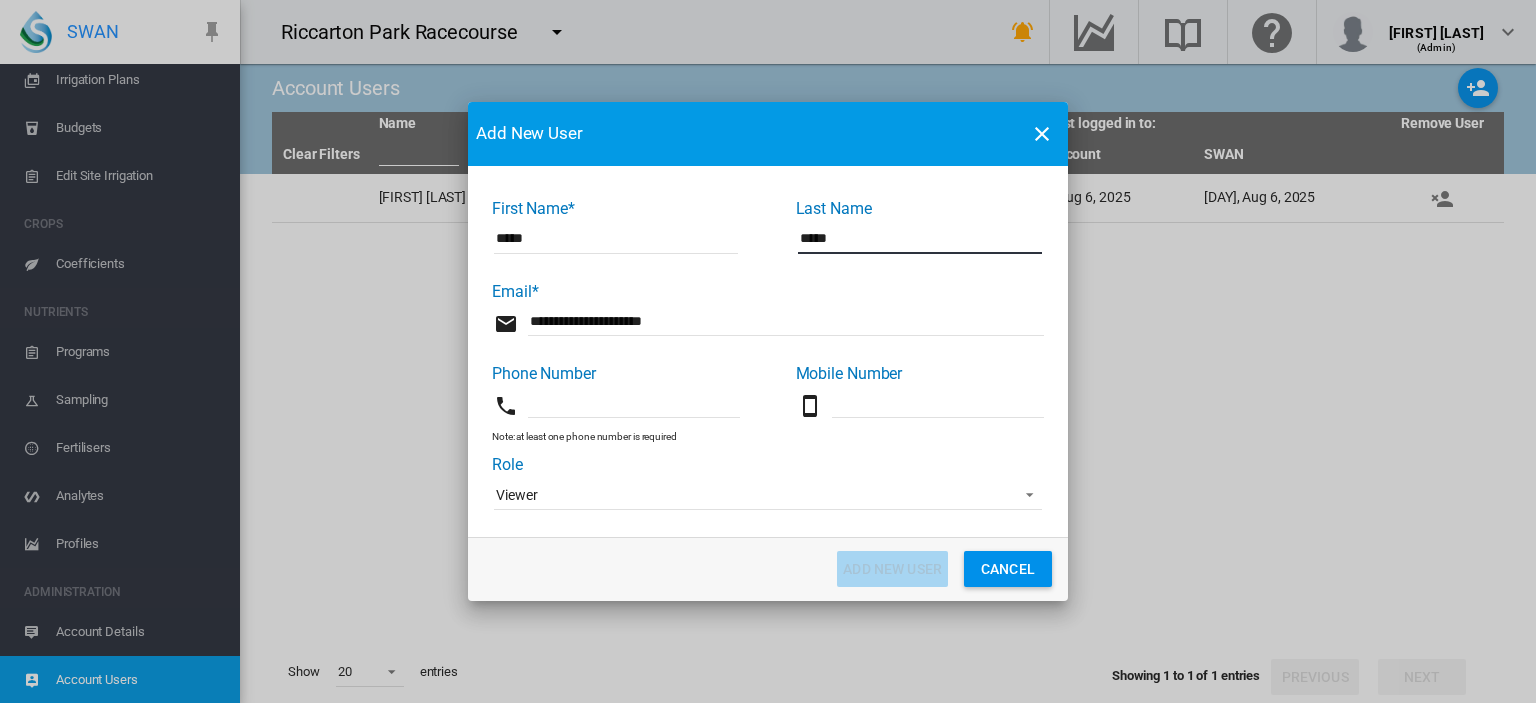 type on "*****" 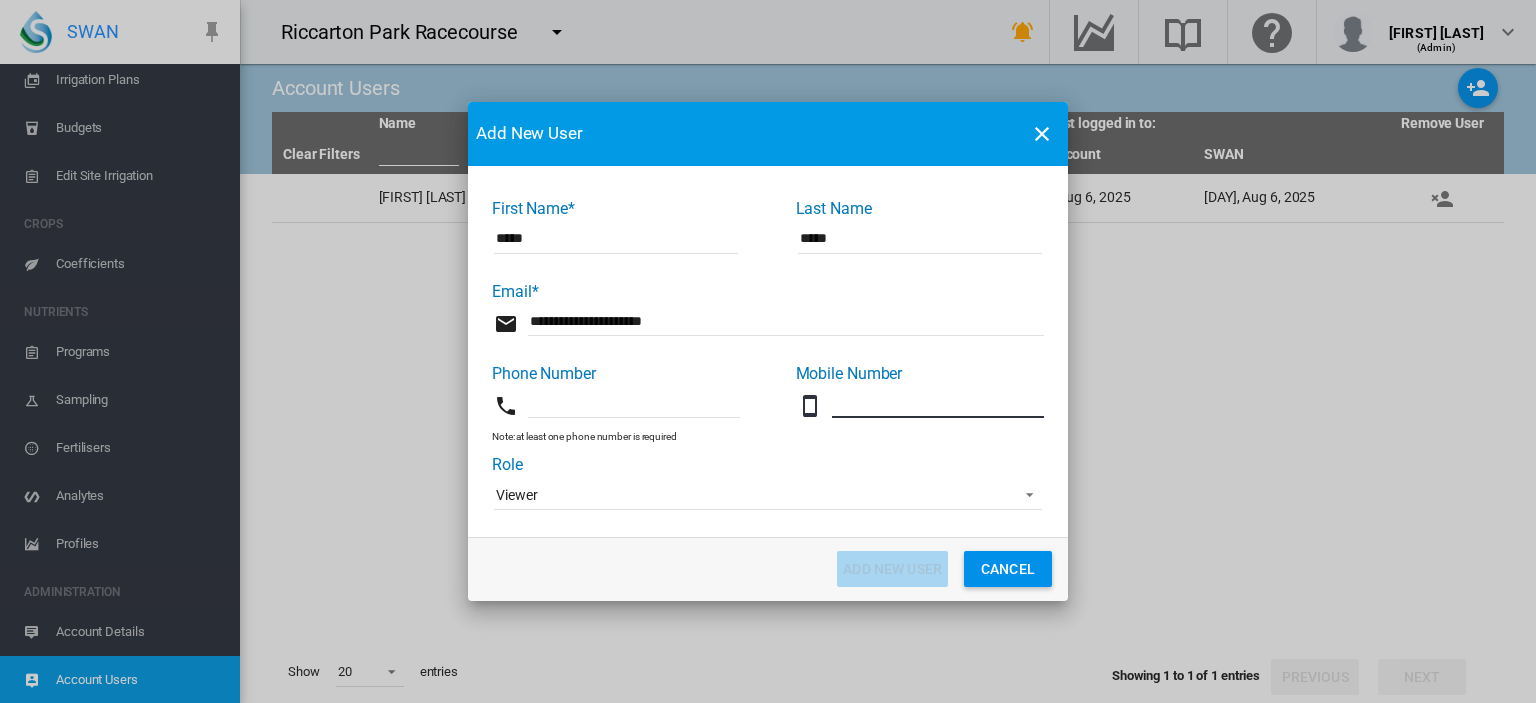 click at bounding box center (938, 403) 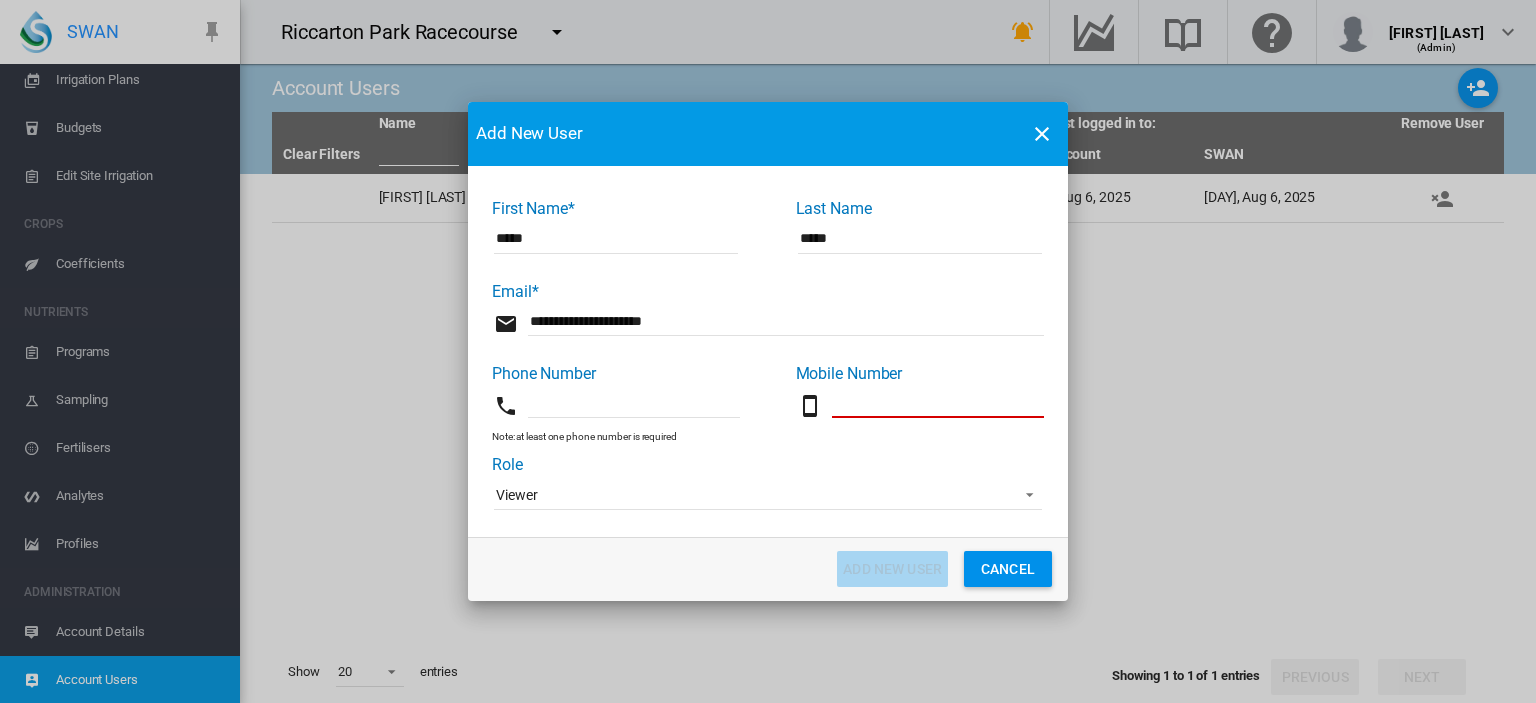 type 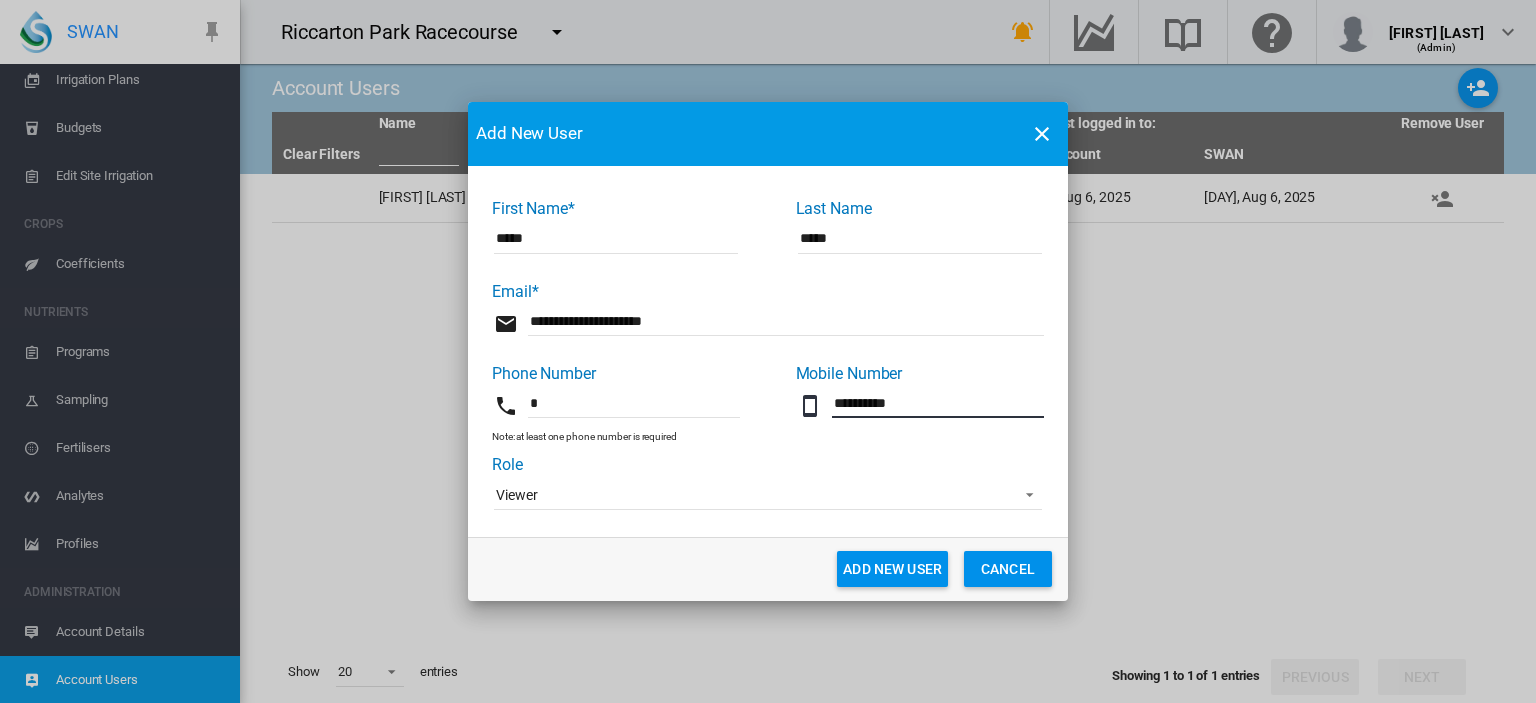 type on "**********" 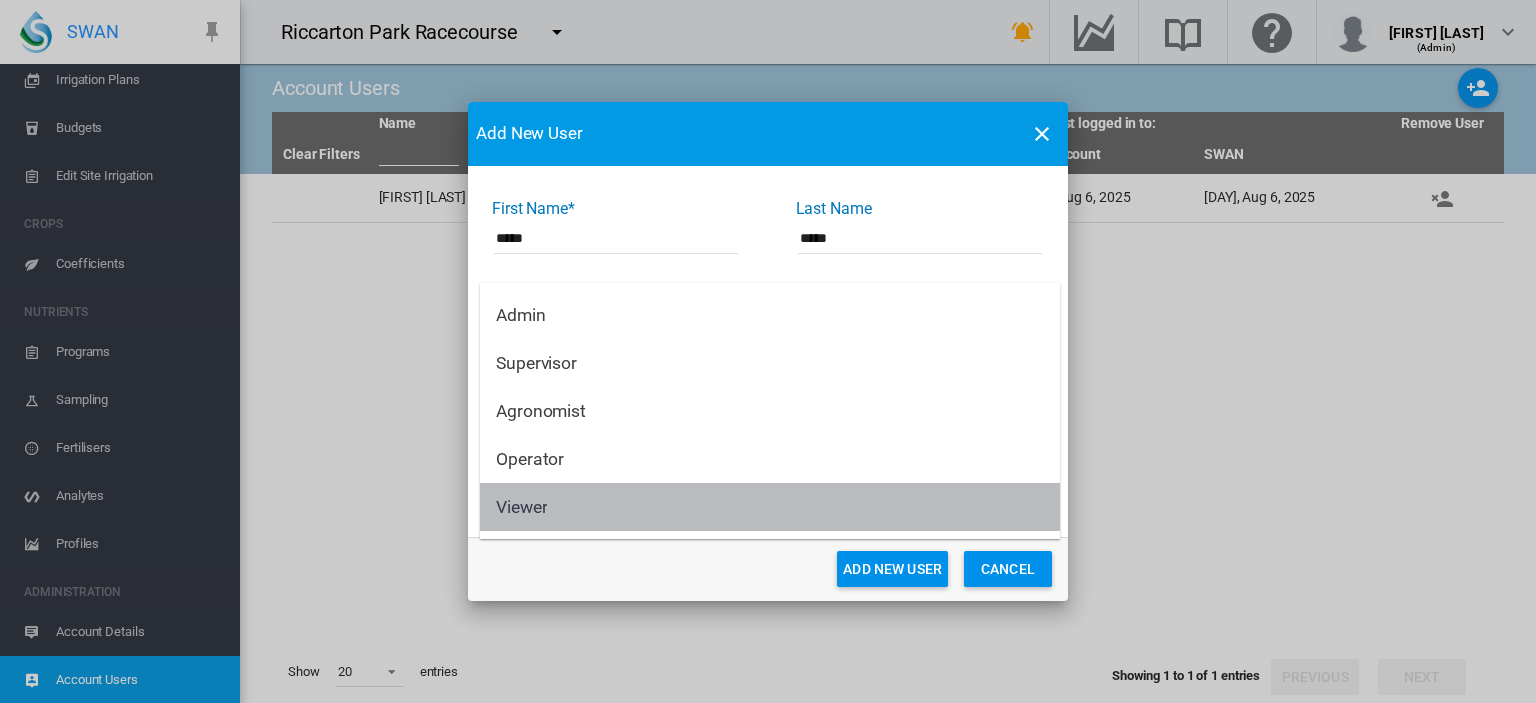 click on "Viewer" at bounding box center (770, 507) 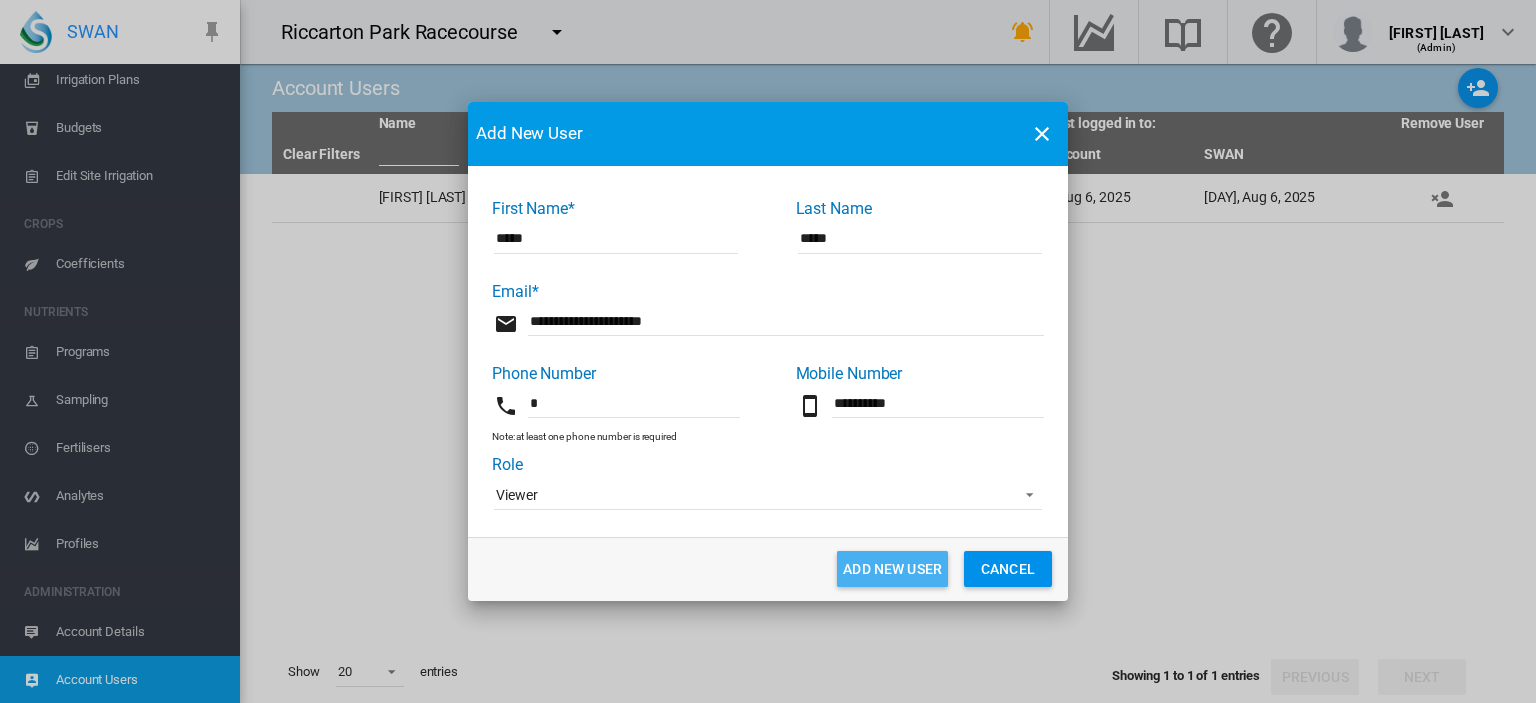 click on "Add New User" 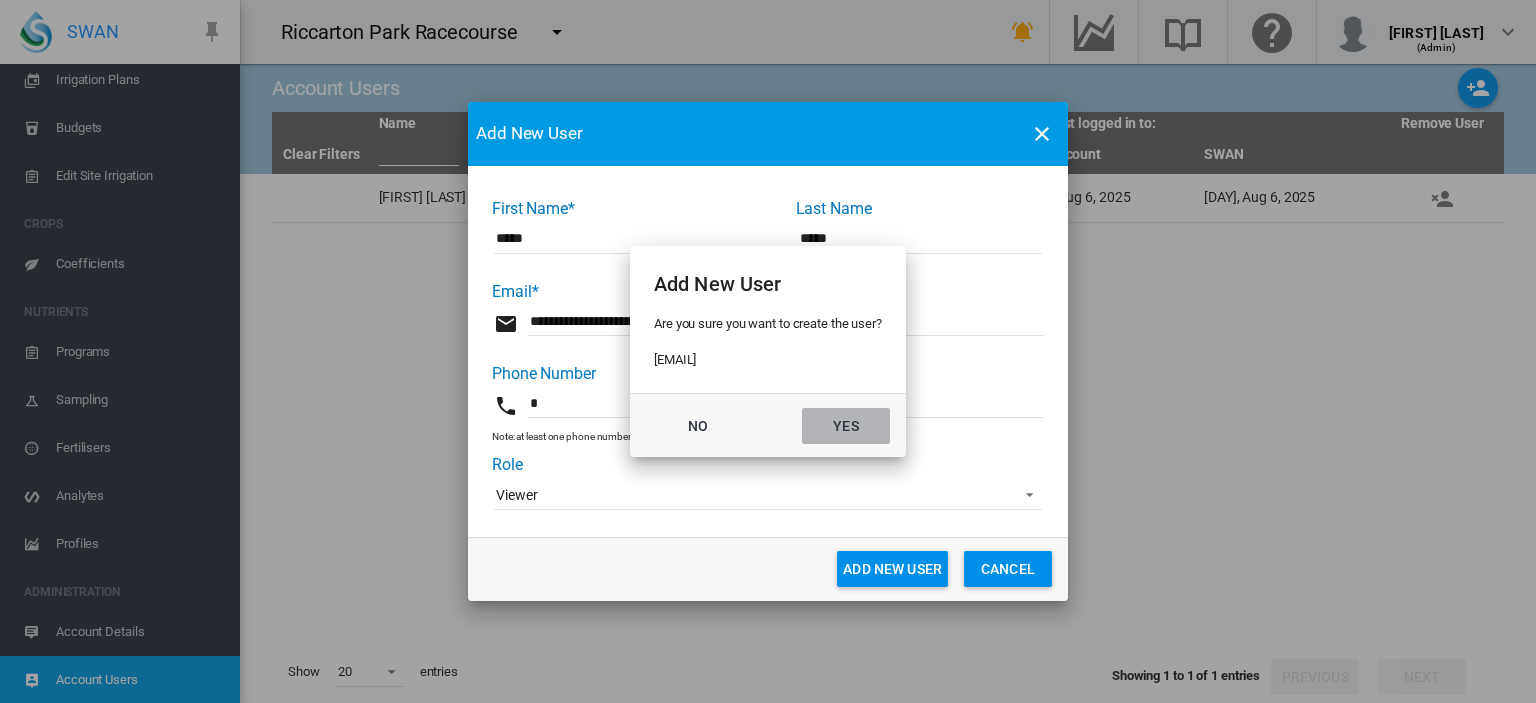 click on "Yes" 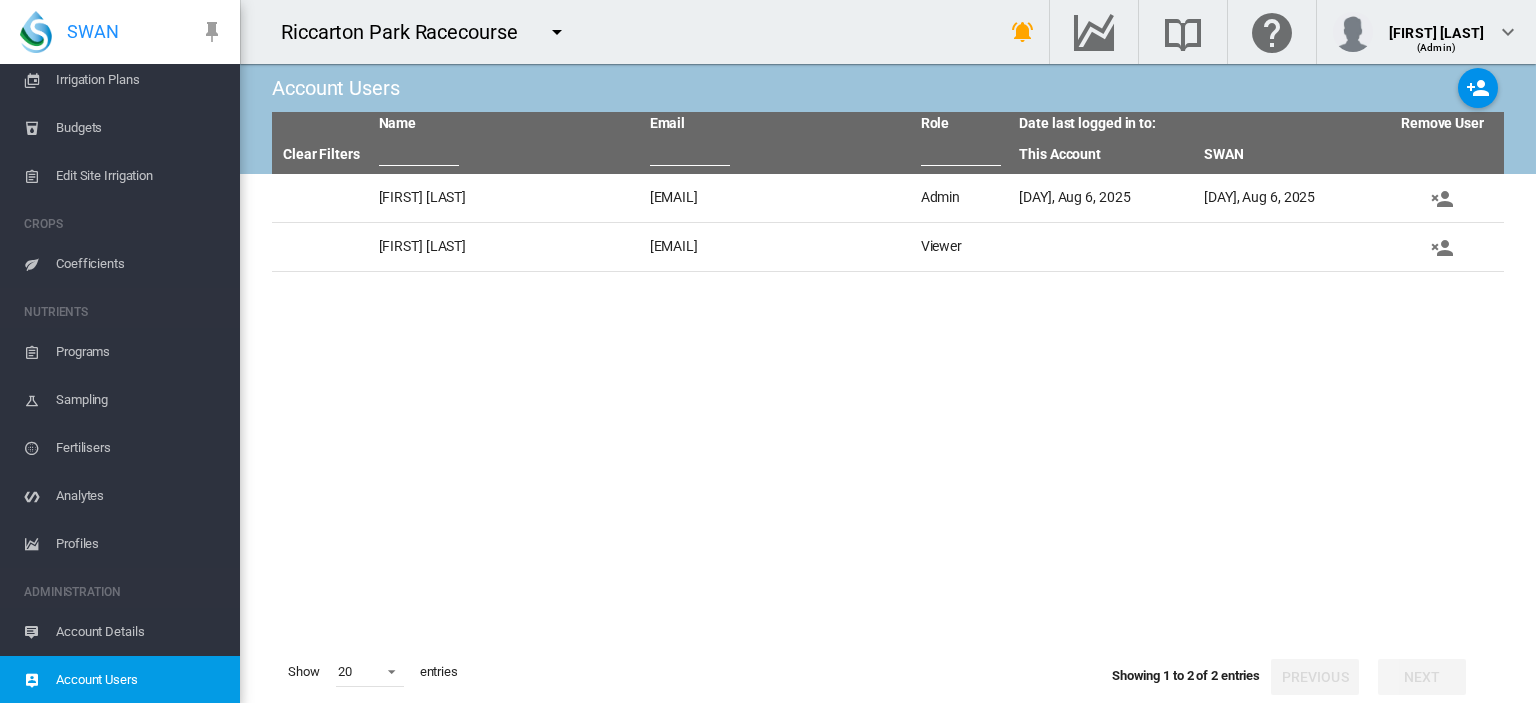 scroll, scrollTop: 0, scrollLeft: 0, axis: both 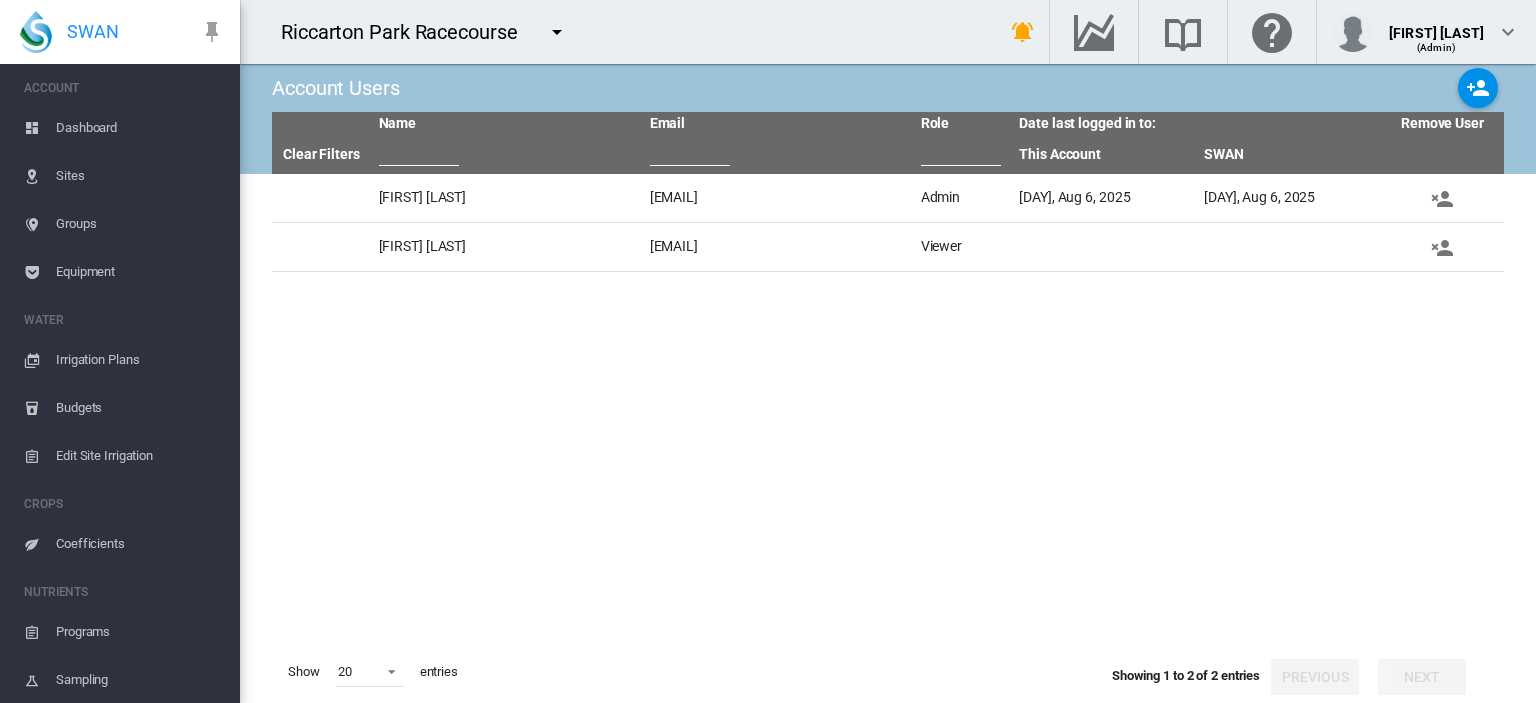 click on "Dashboard" at bounding box center [140, 128] 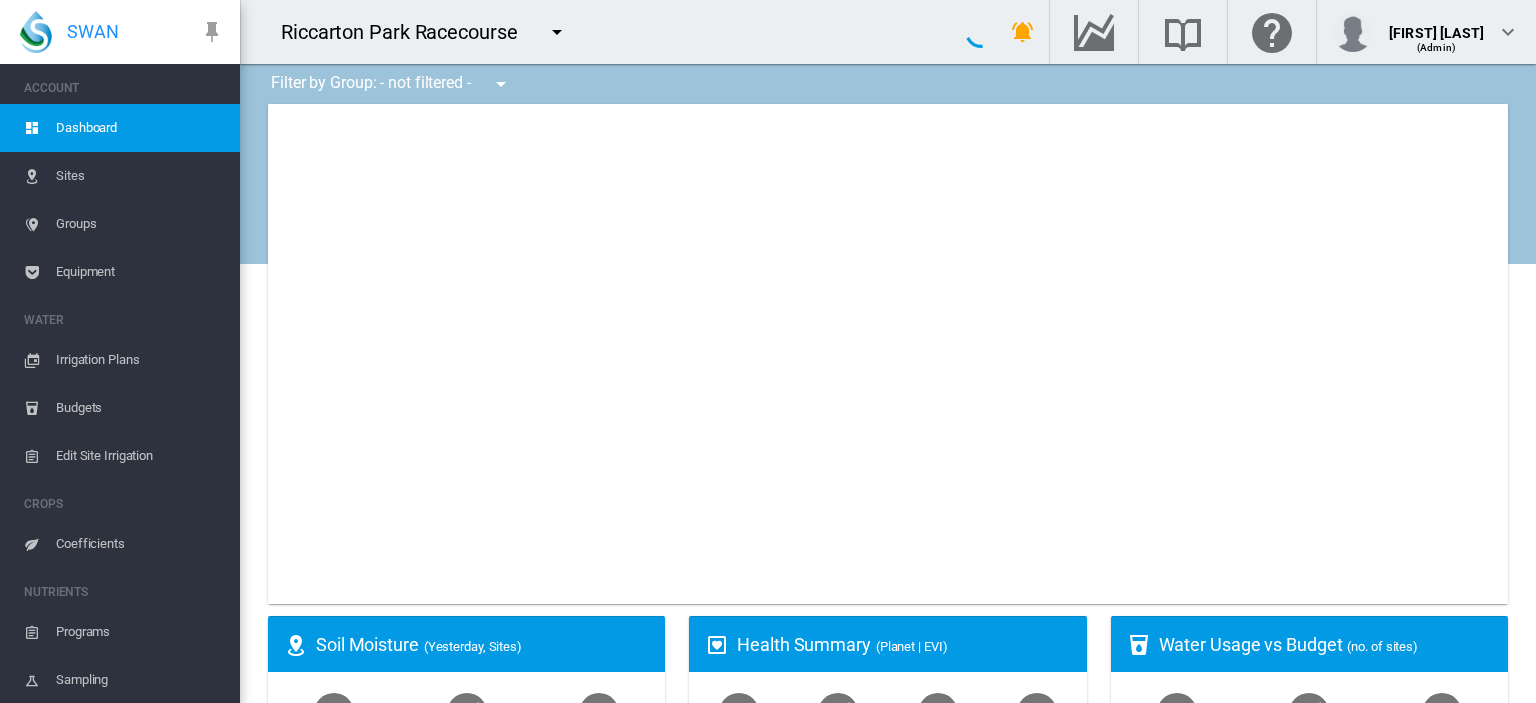 type on "**********" 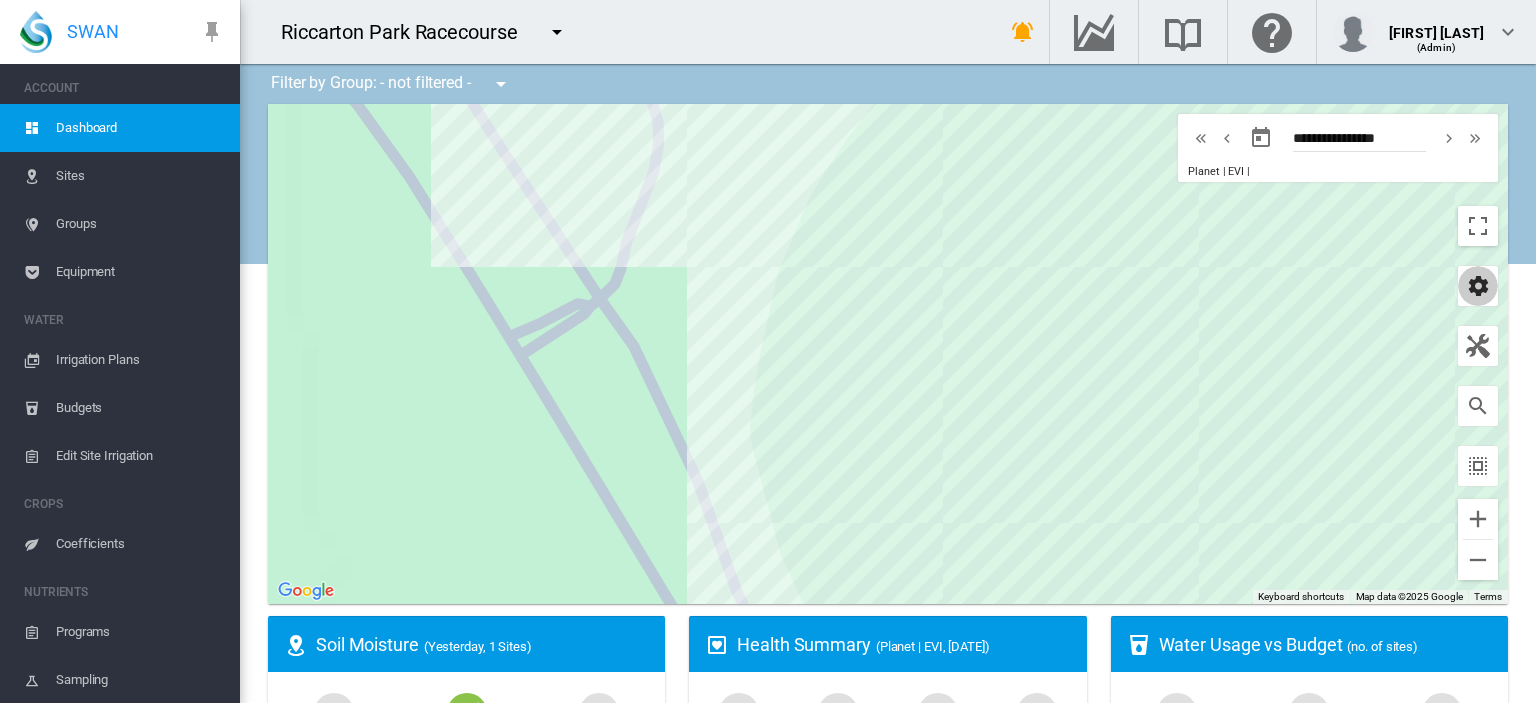 click at bounding box center (1478, 286) 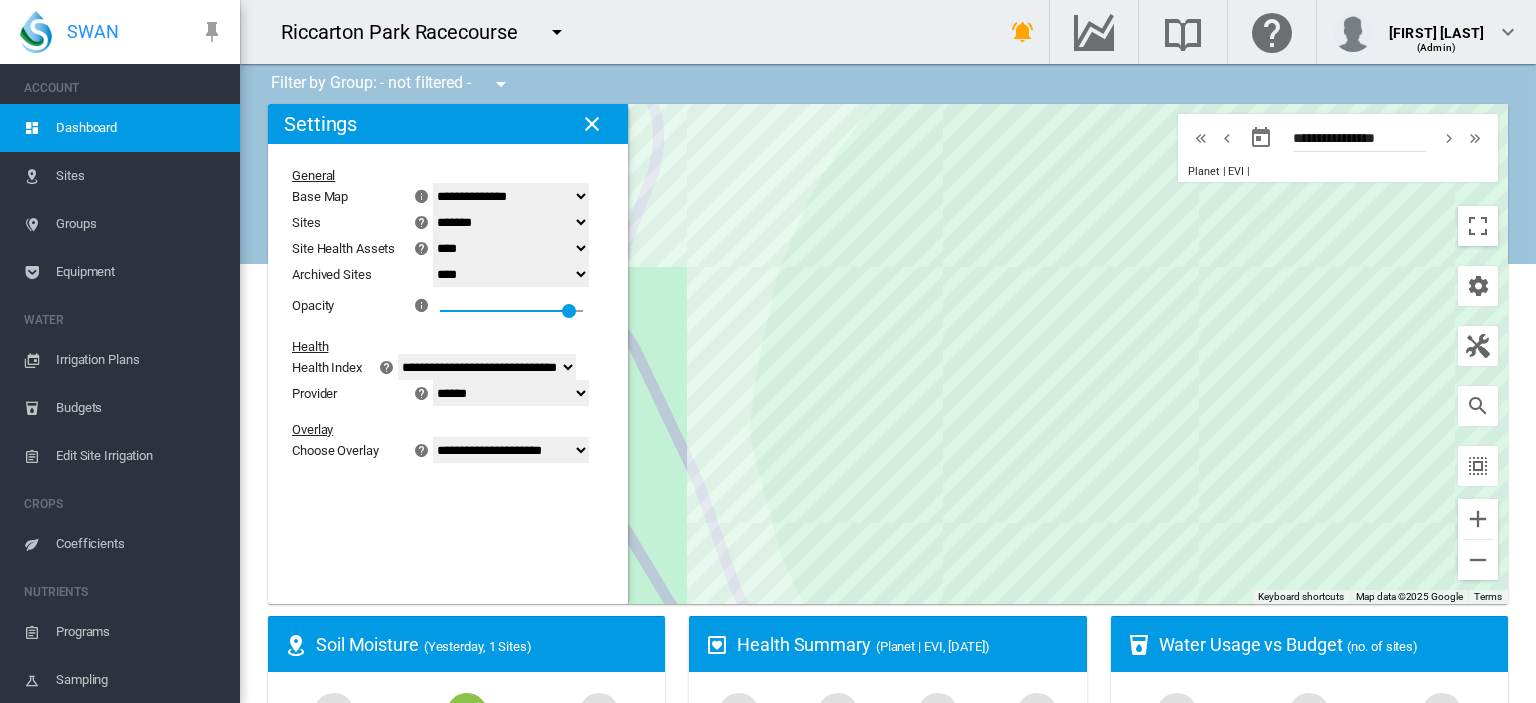 click on "**********" 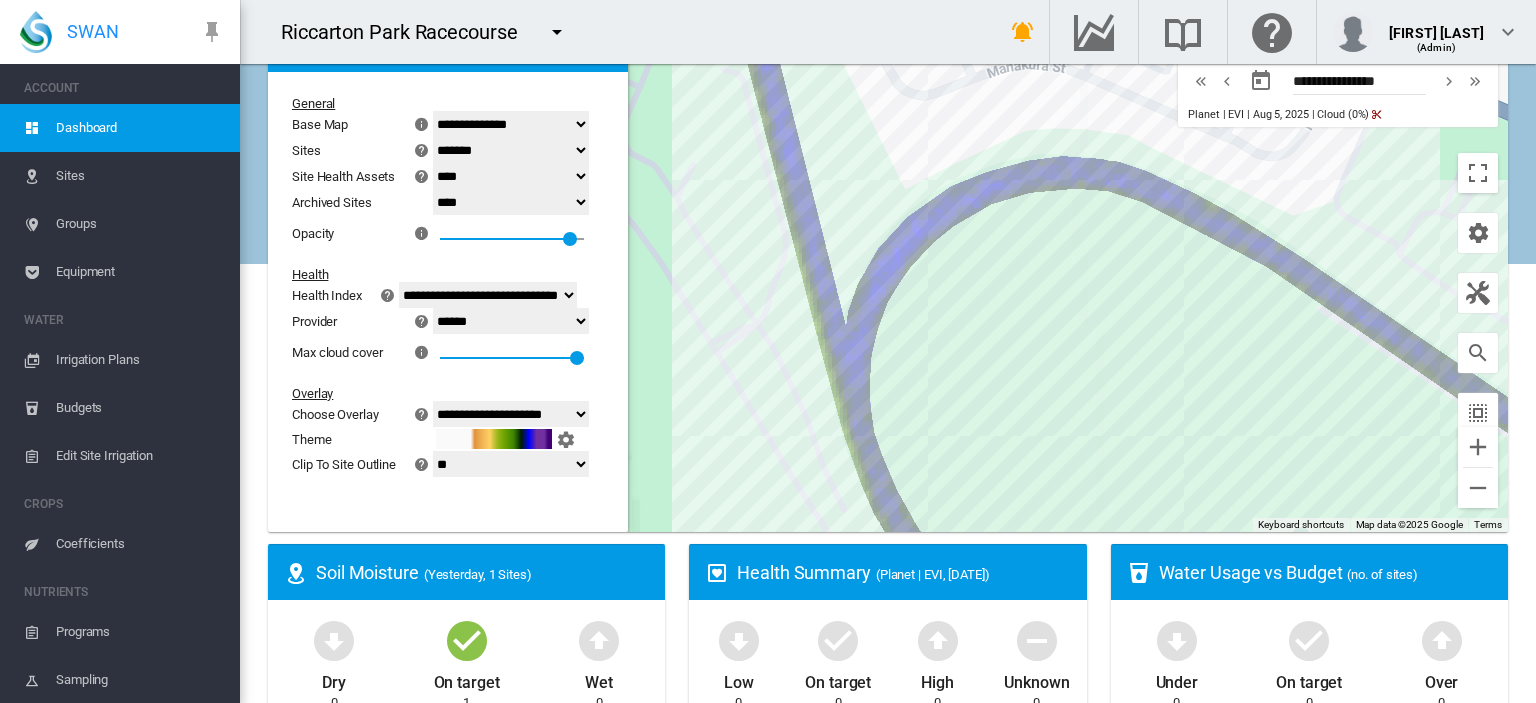 scroll, scrollTop: 72, scrollLeft: 0, axis: vertical 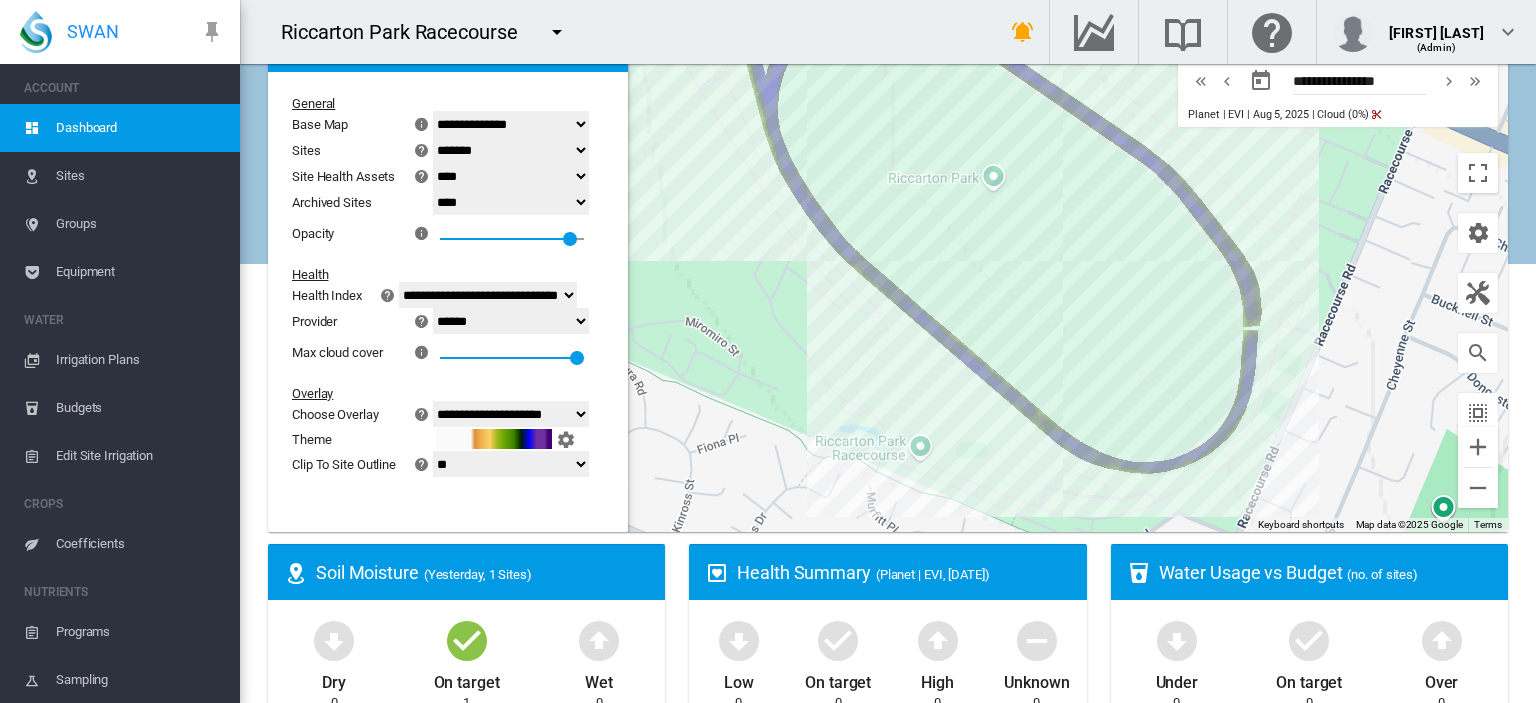 drag, startPoint x: 850, startPoint y: 474, endPoint x: 729, endPoint y: 188, distance: 310.54306 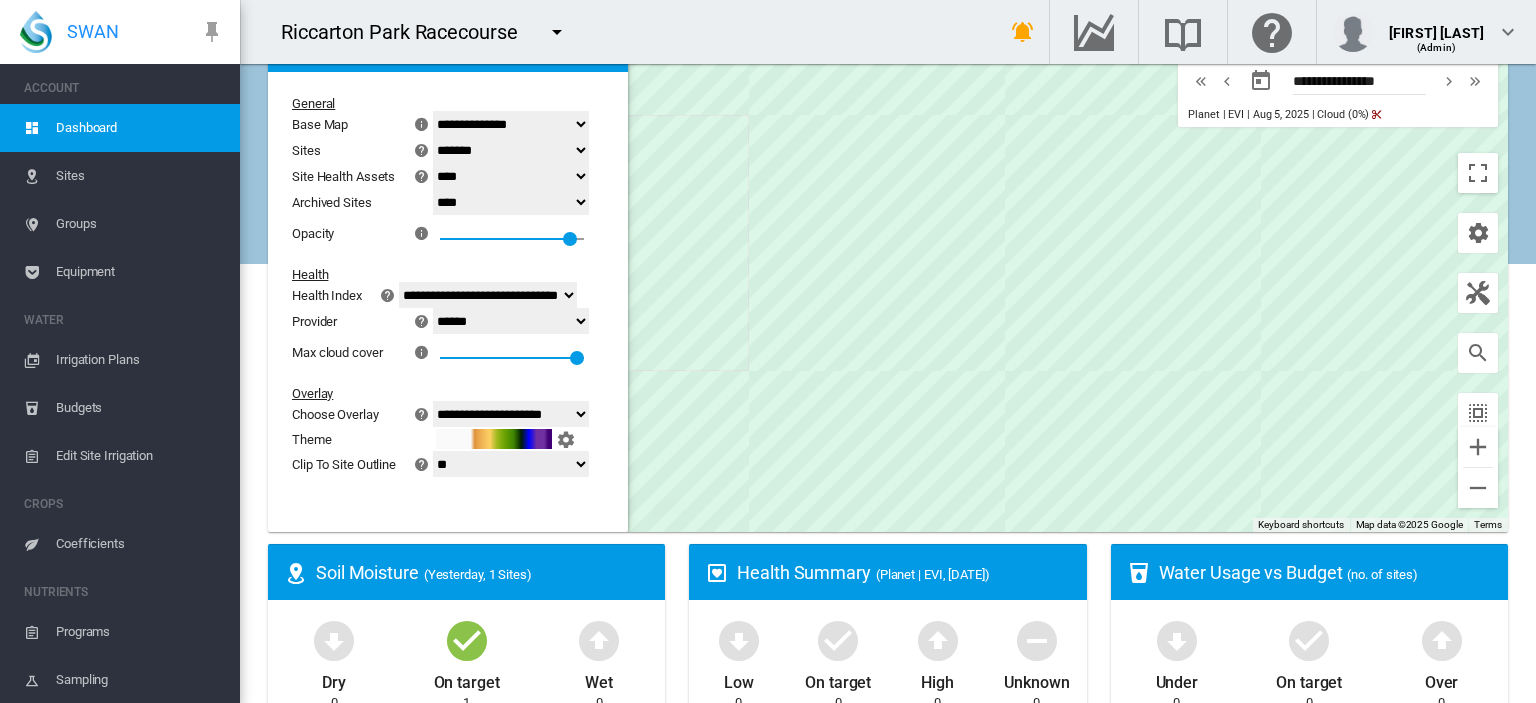 drag, startPoint x: 1246, startPoint y: 356, endPoint x: 764, endPoint y: 363, distance: 482.05084 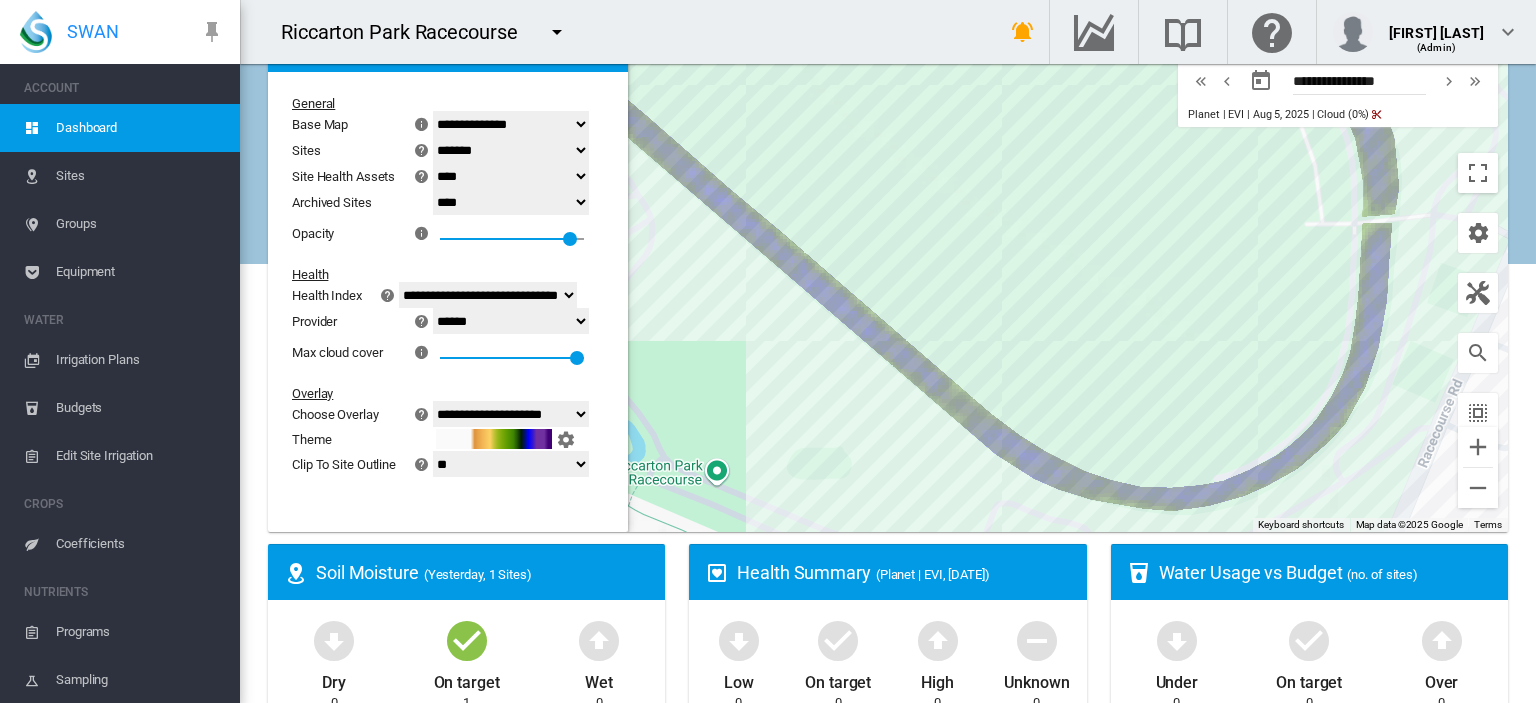 drag, startPoint x: 994, startPoint y: 454, endPoint x: 1123, endPoint y: 341, distance: 171.49344 